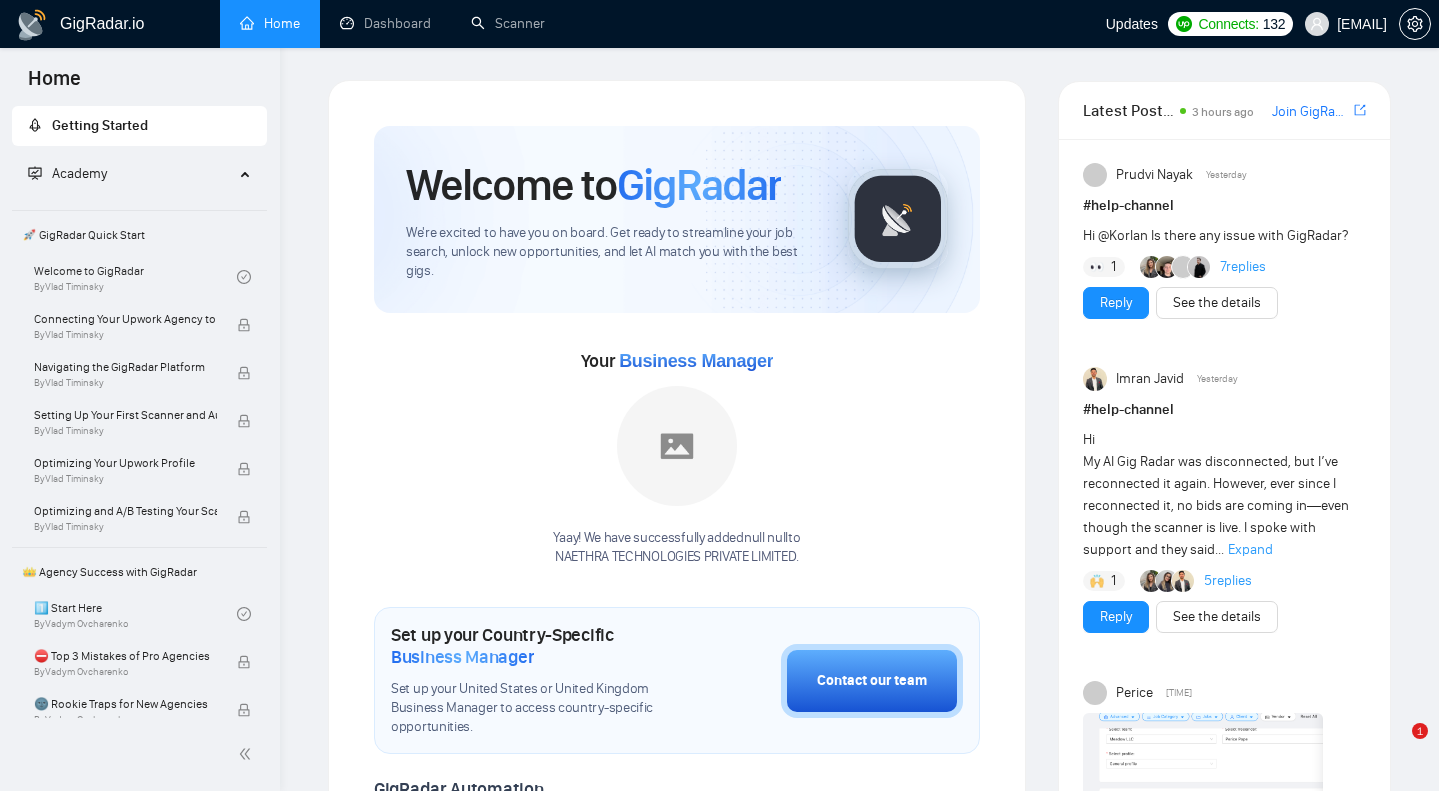 scroll, scrollTop: 0, scrollLeft: 0, axis: both 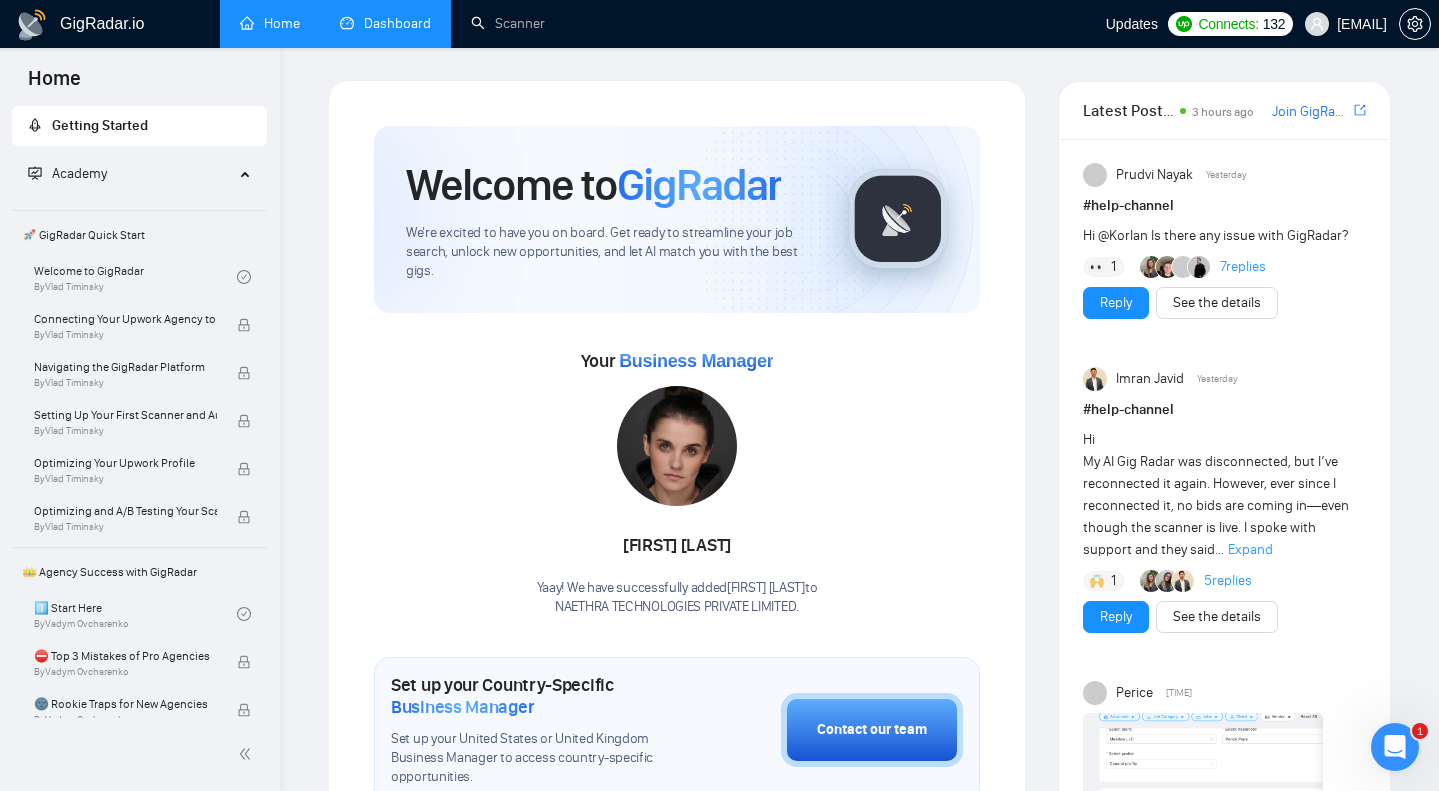click on "Dashboard" at bounding box center [385, 23] 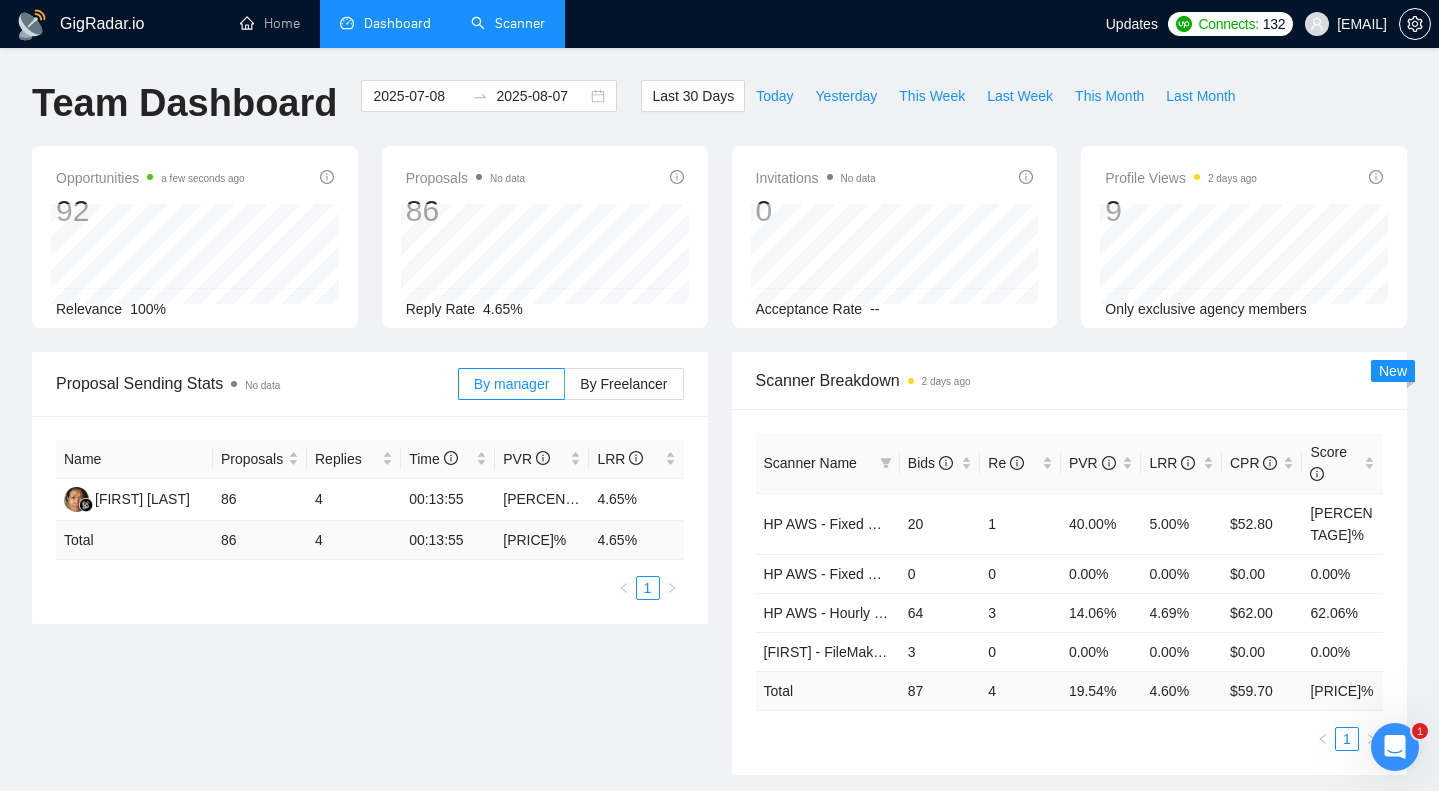 click on "Scanner" at bounding box center (508, 23) 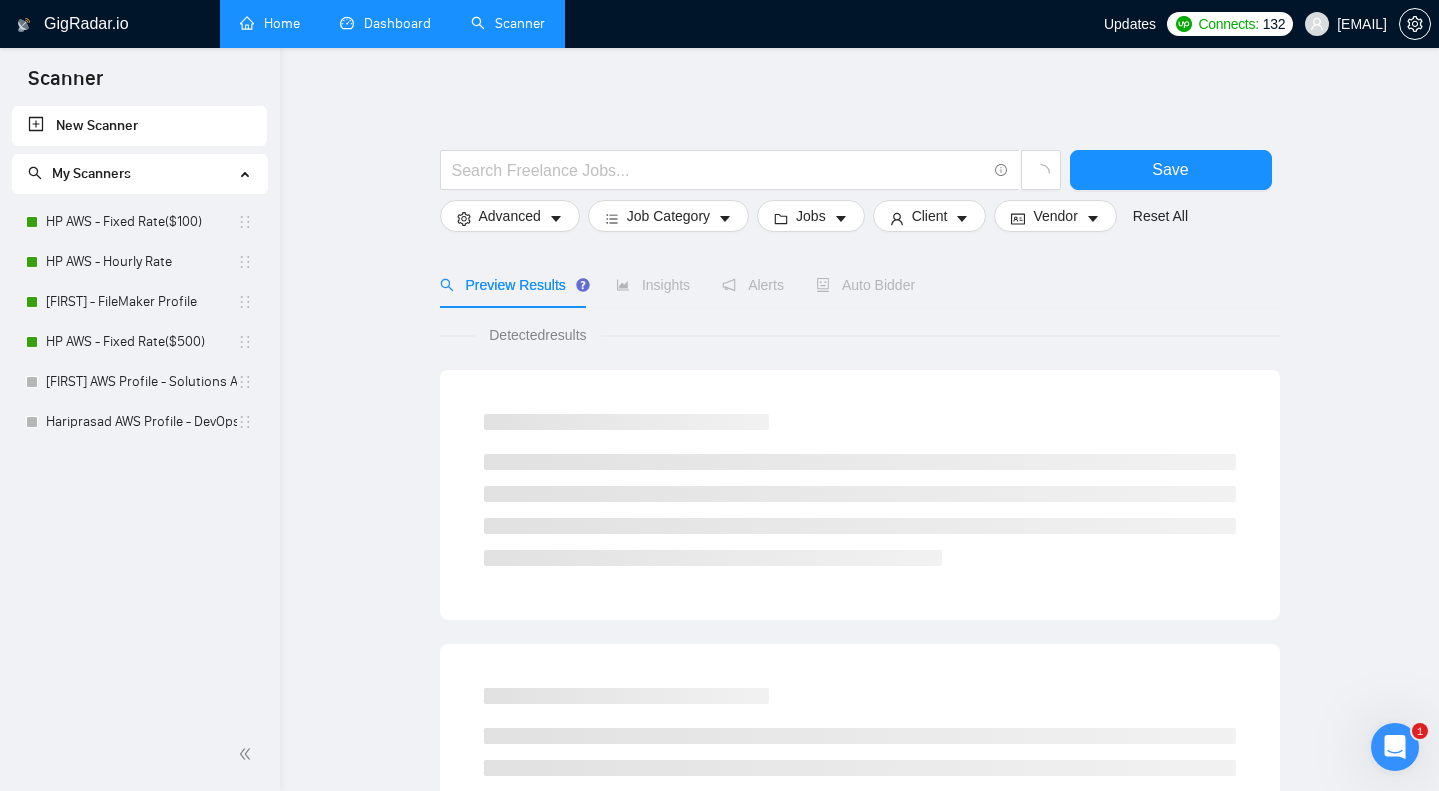 click on "Home" at bounding box center (270, 23) 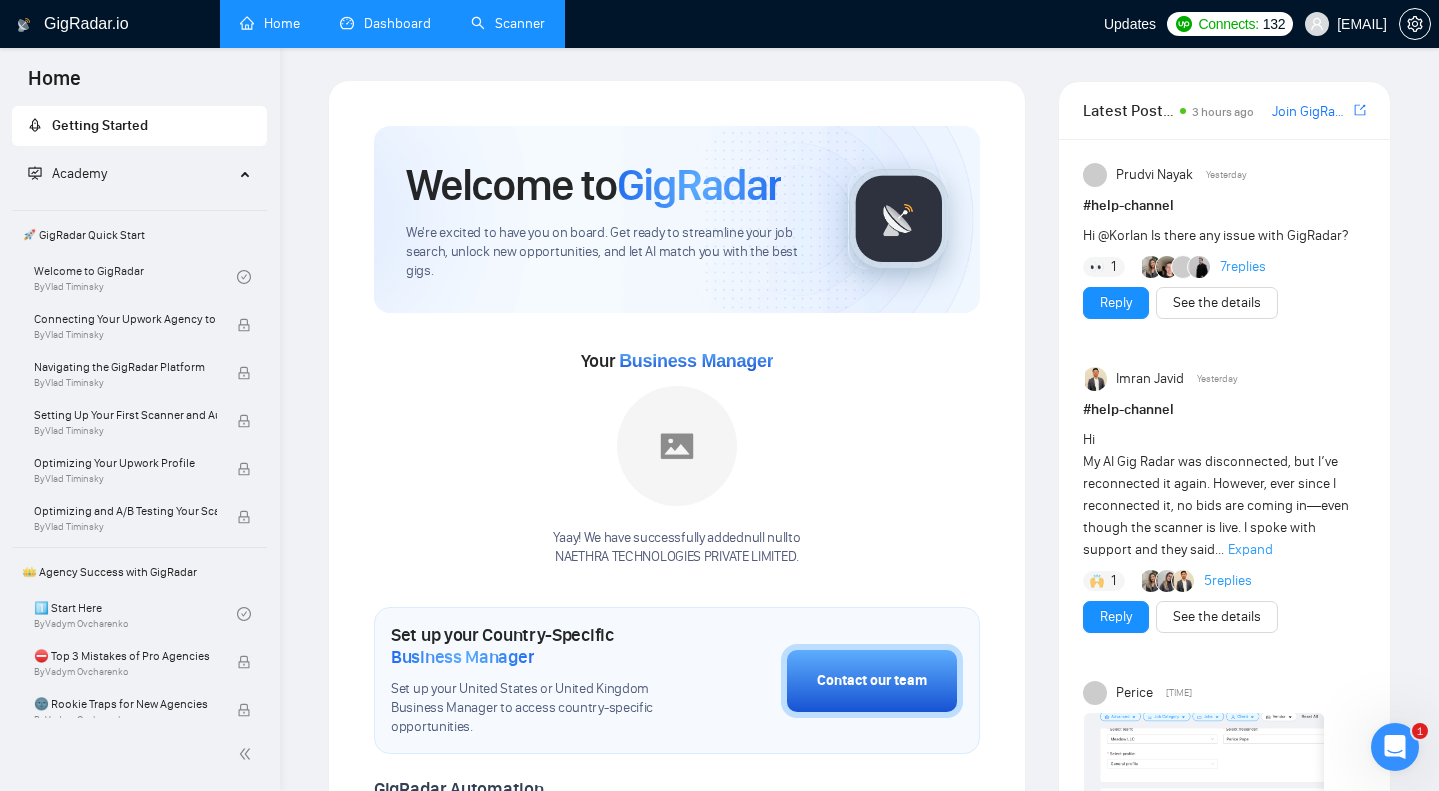 click on "Dashboard" at bounding box center (385, 23) 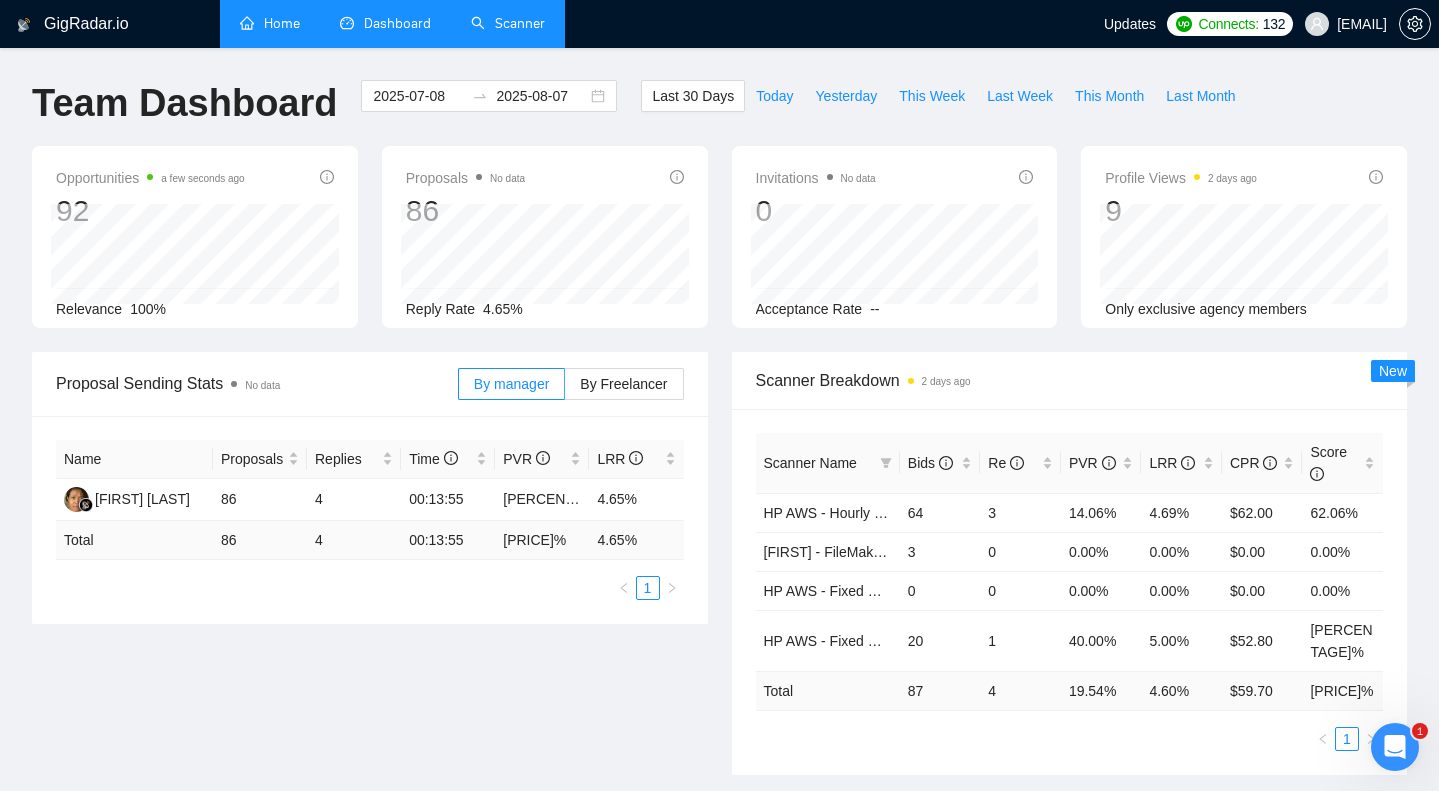 click on "Scanner" at bounding box center [508, 23] 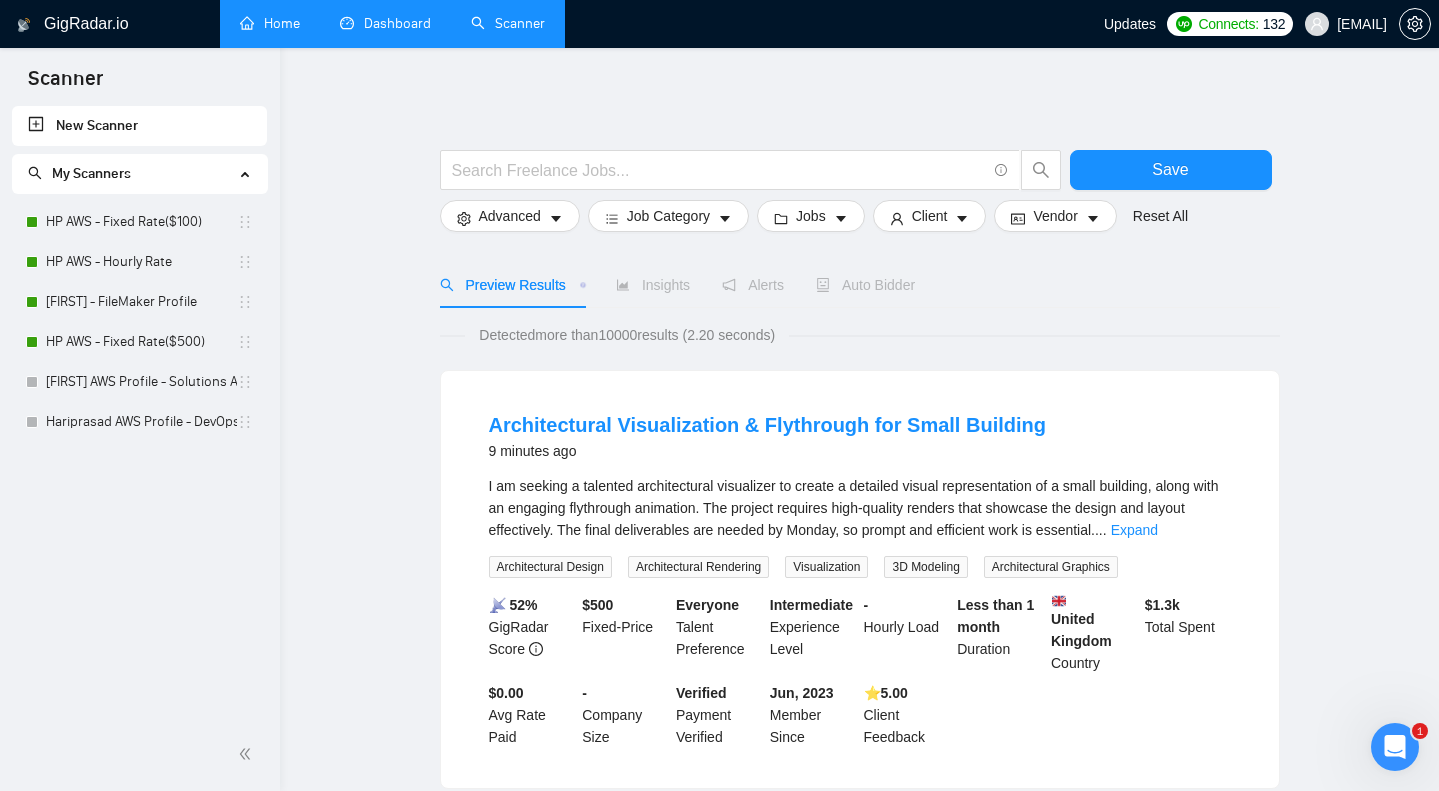 click on "HP AWS - Fixed Rate($100)" at bounding box center (141, 222) 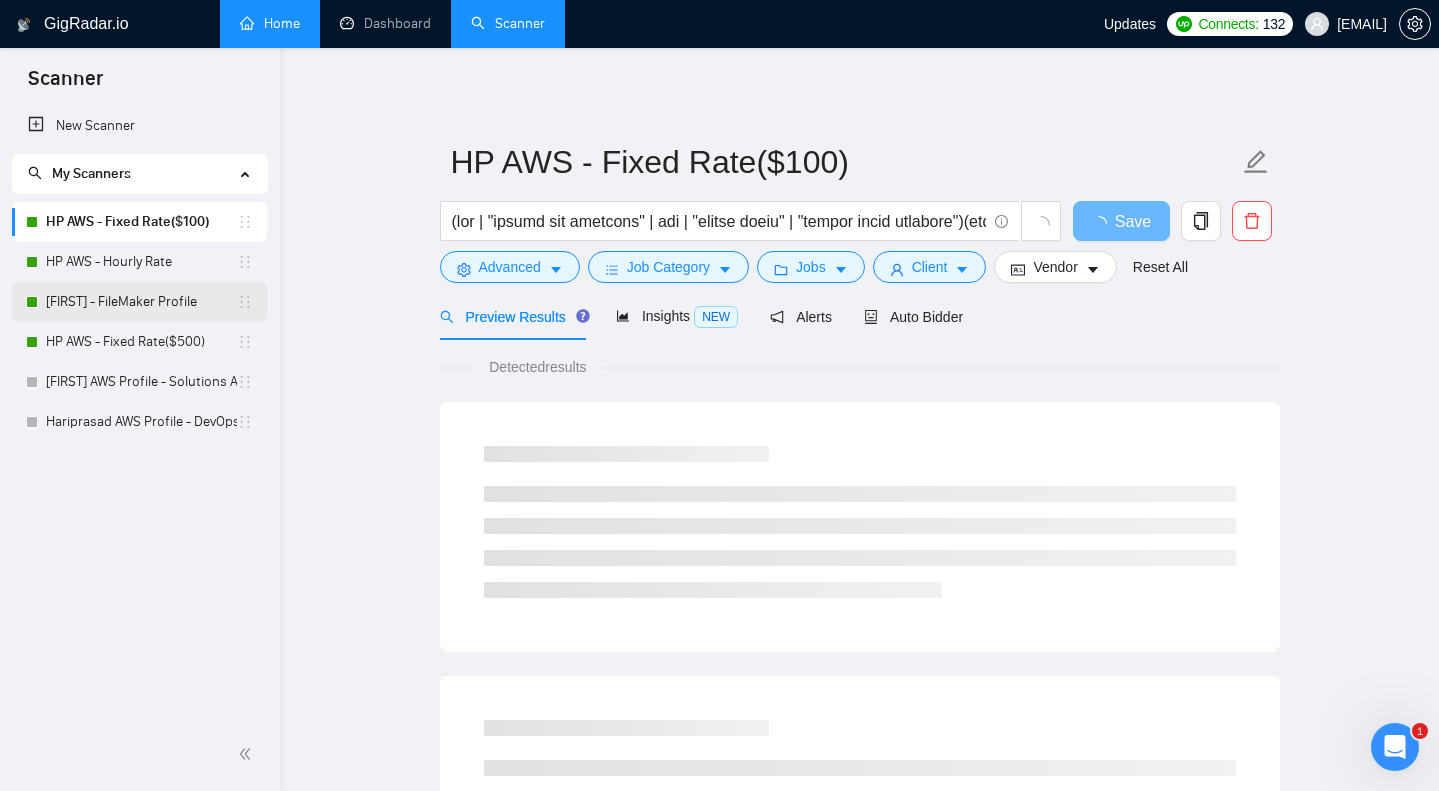 click on "[FIRST] - FileMaker Profile" at bounding box center [141, 302] 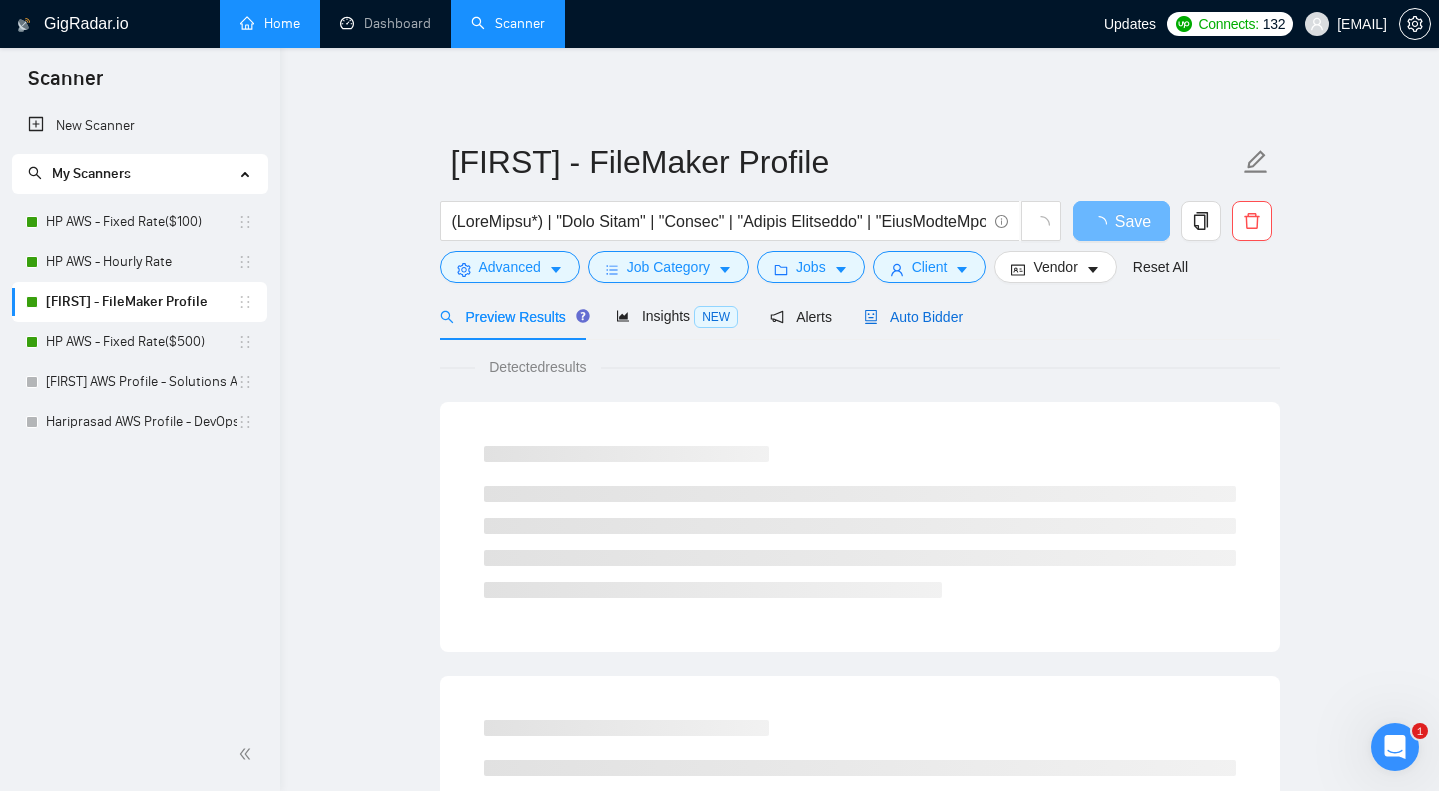 click on "Auto Bidder" at bounding box center (913, 317) 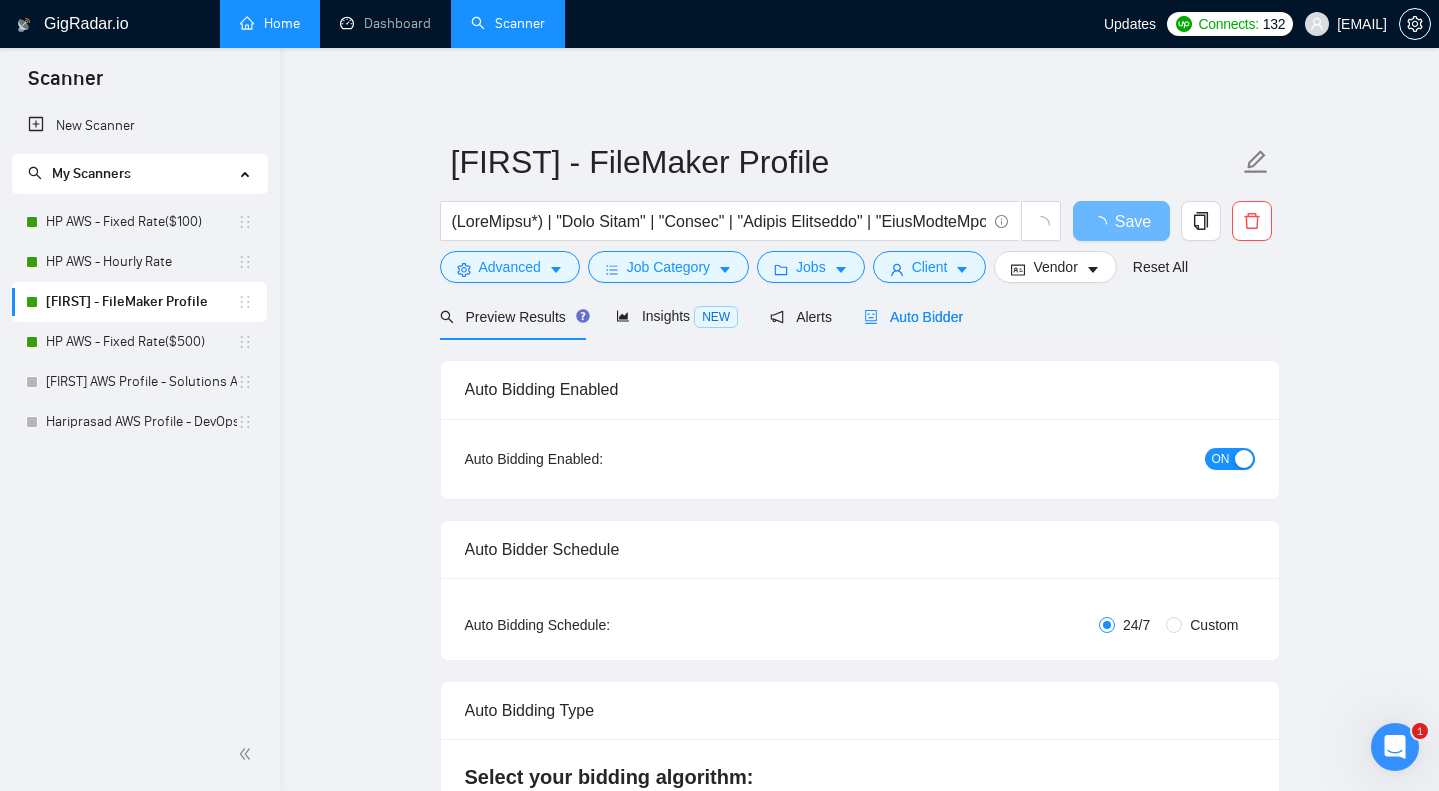 type 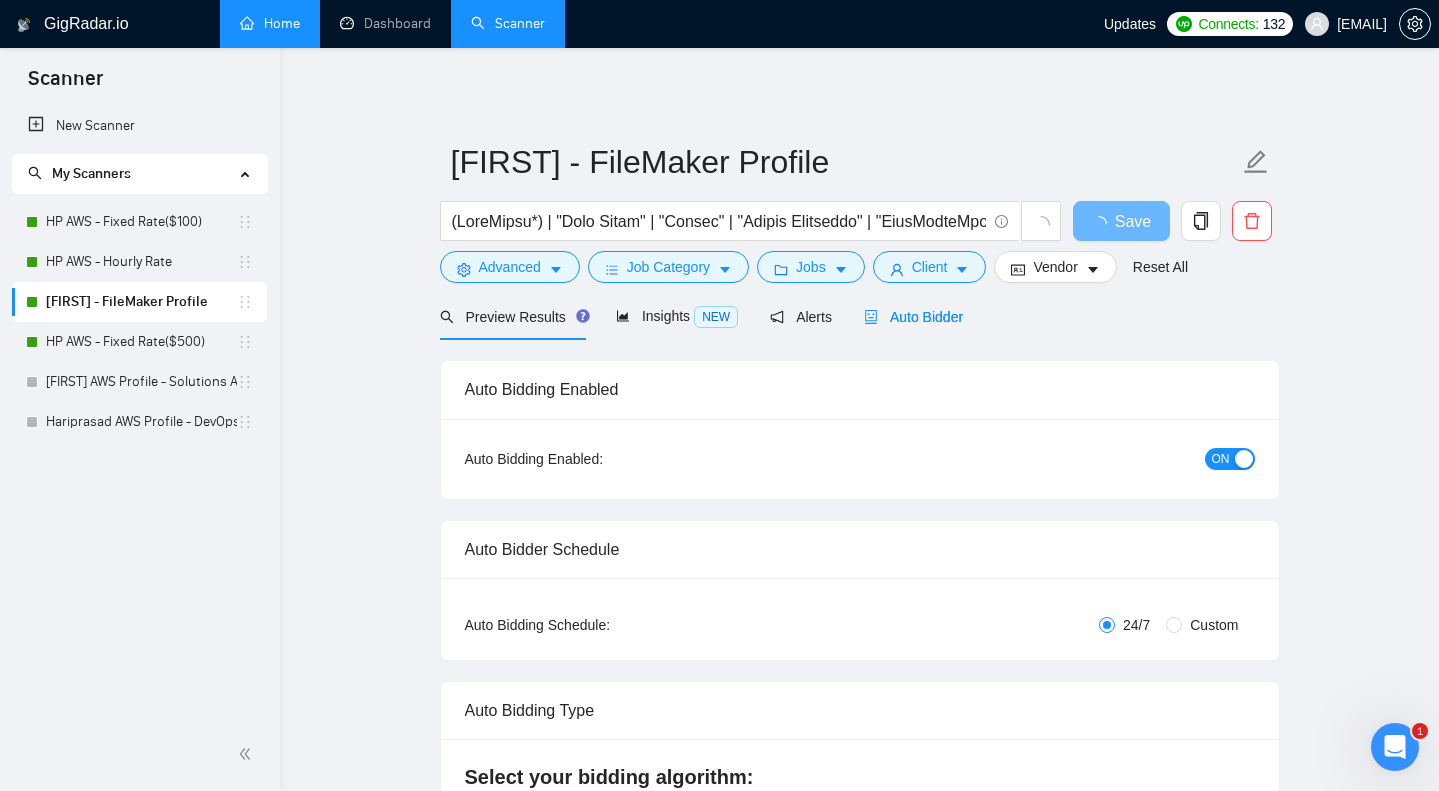 radio on "false" 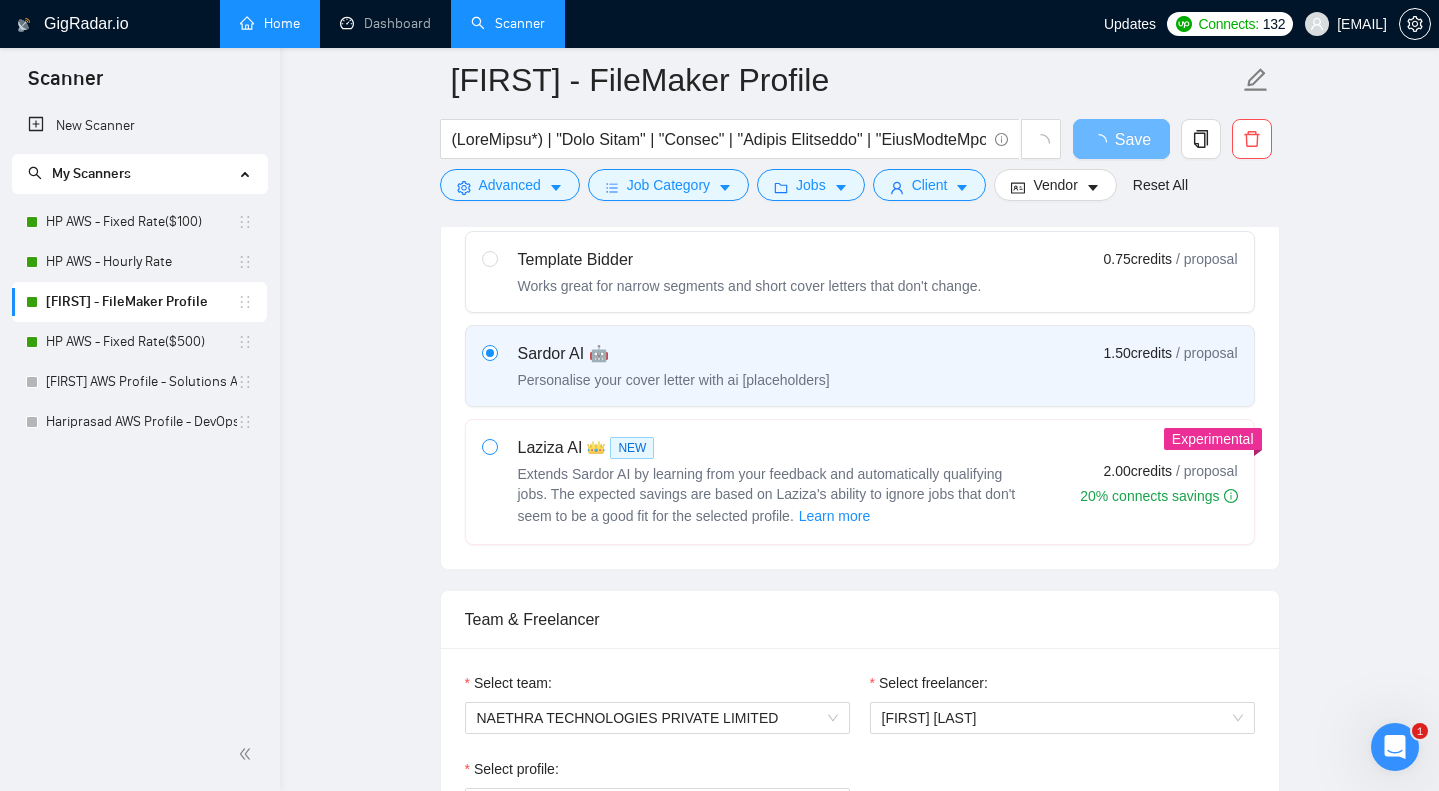 scroll, scrollTop: 912, scrollLeft: 0, axis: vertical 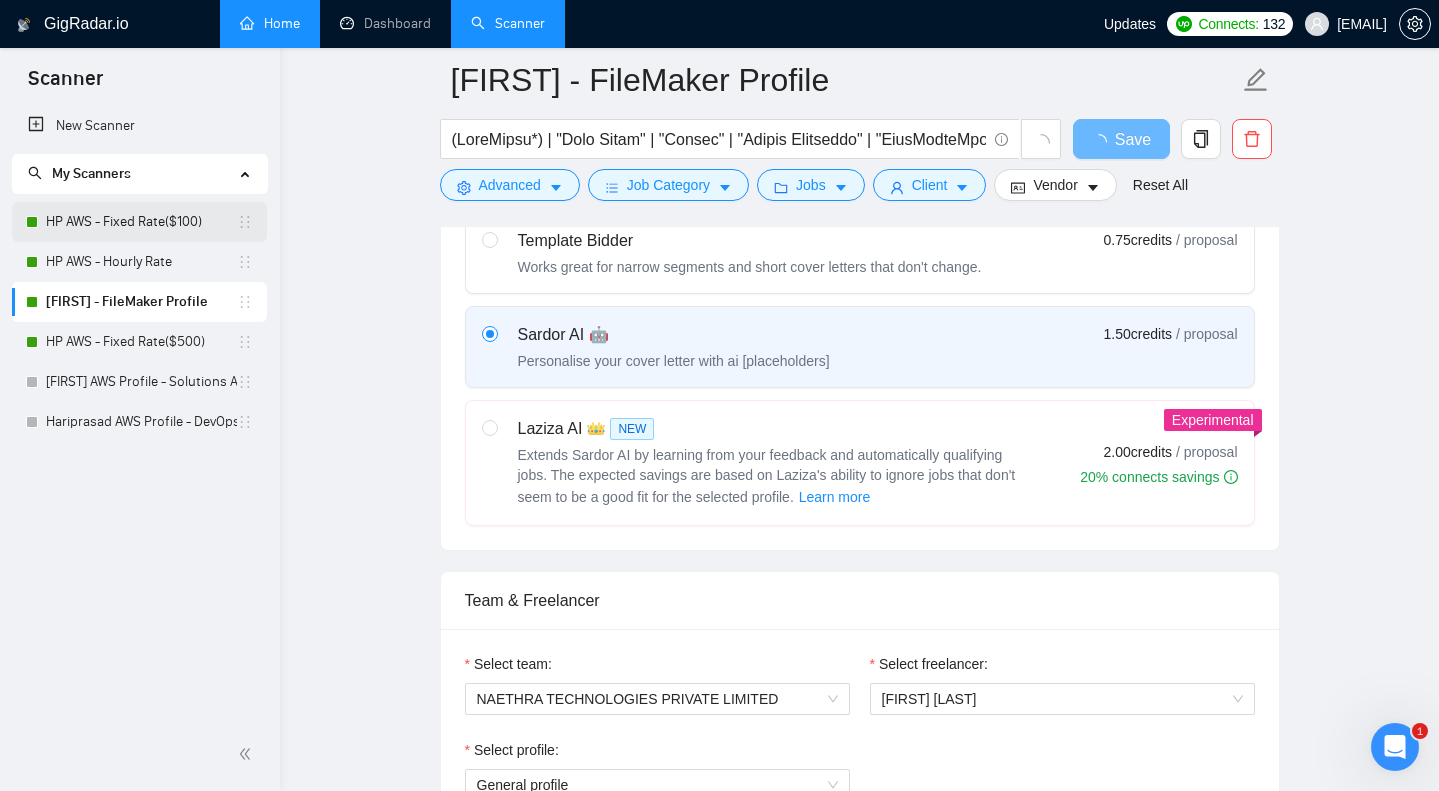 click on "HP AWS - Fixed Rate($100)" at bounding box center (141, 222) 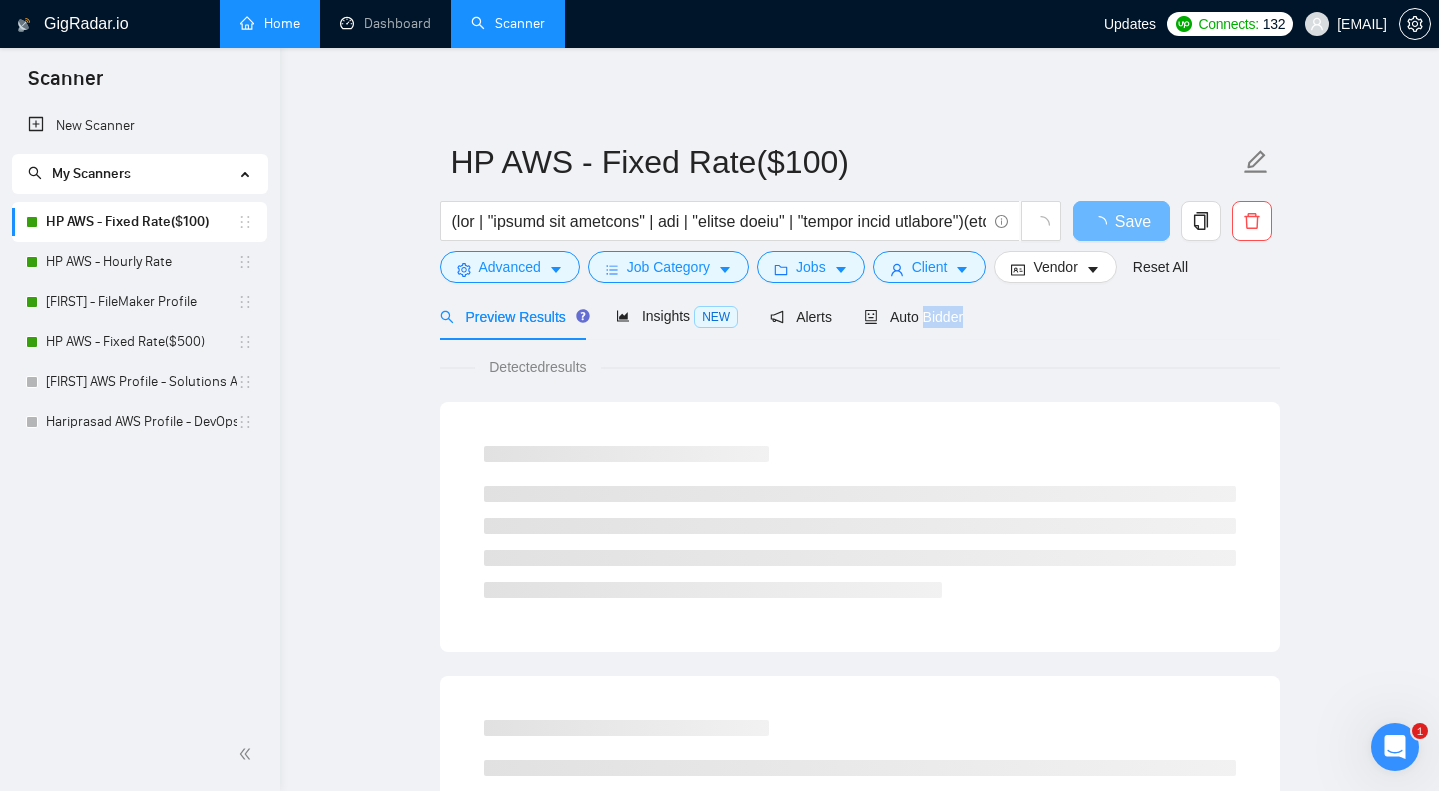 scroll, scrollTop: 0, scrollLeft: 0, axis: both 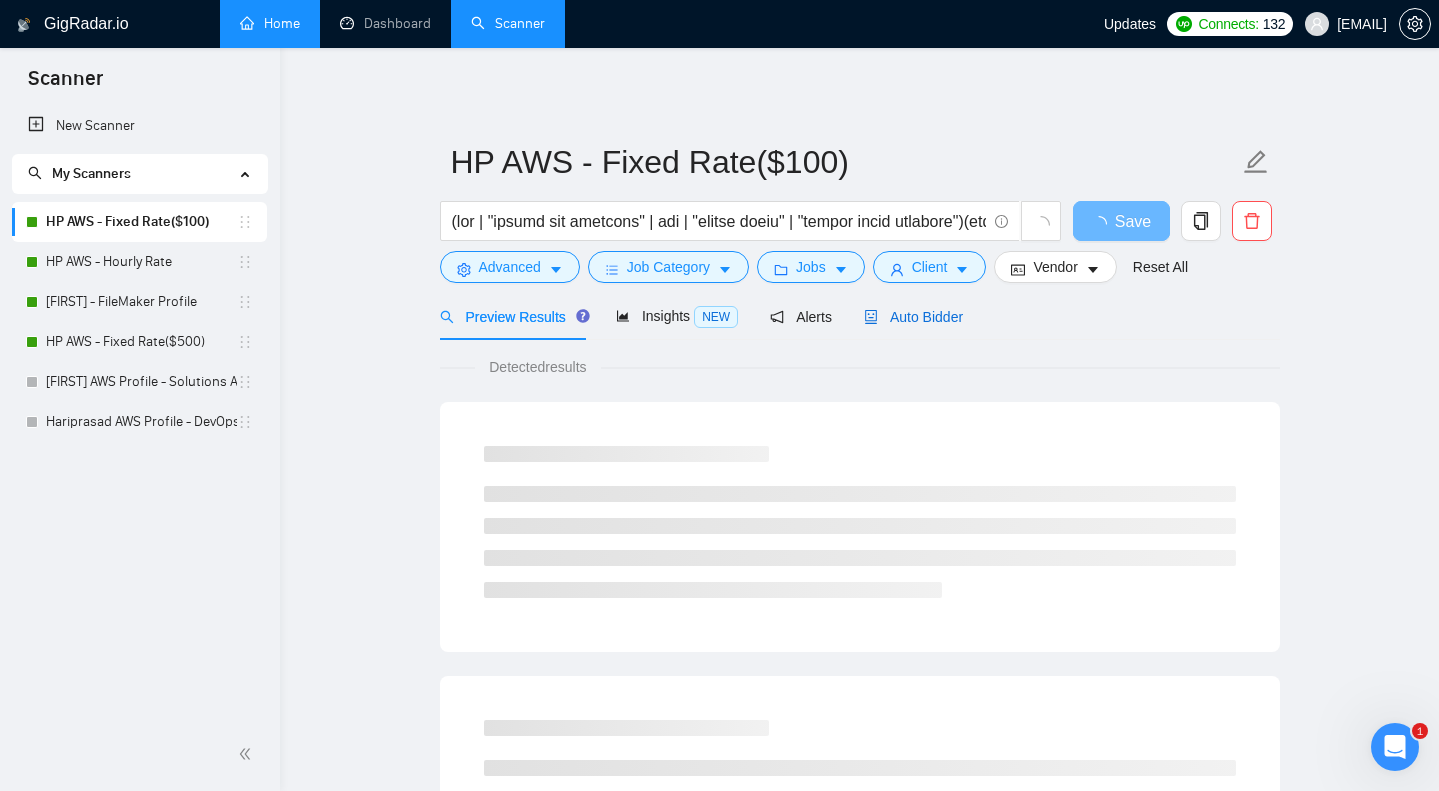 click on "Auto Bidder" at bounding box center (913, 317) 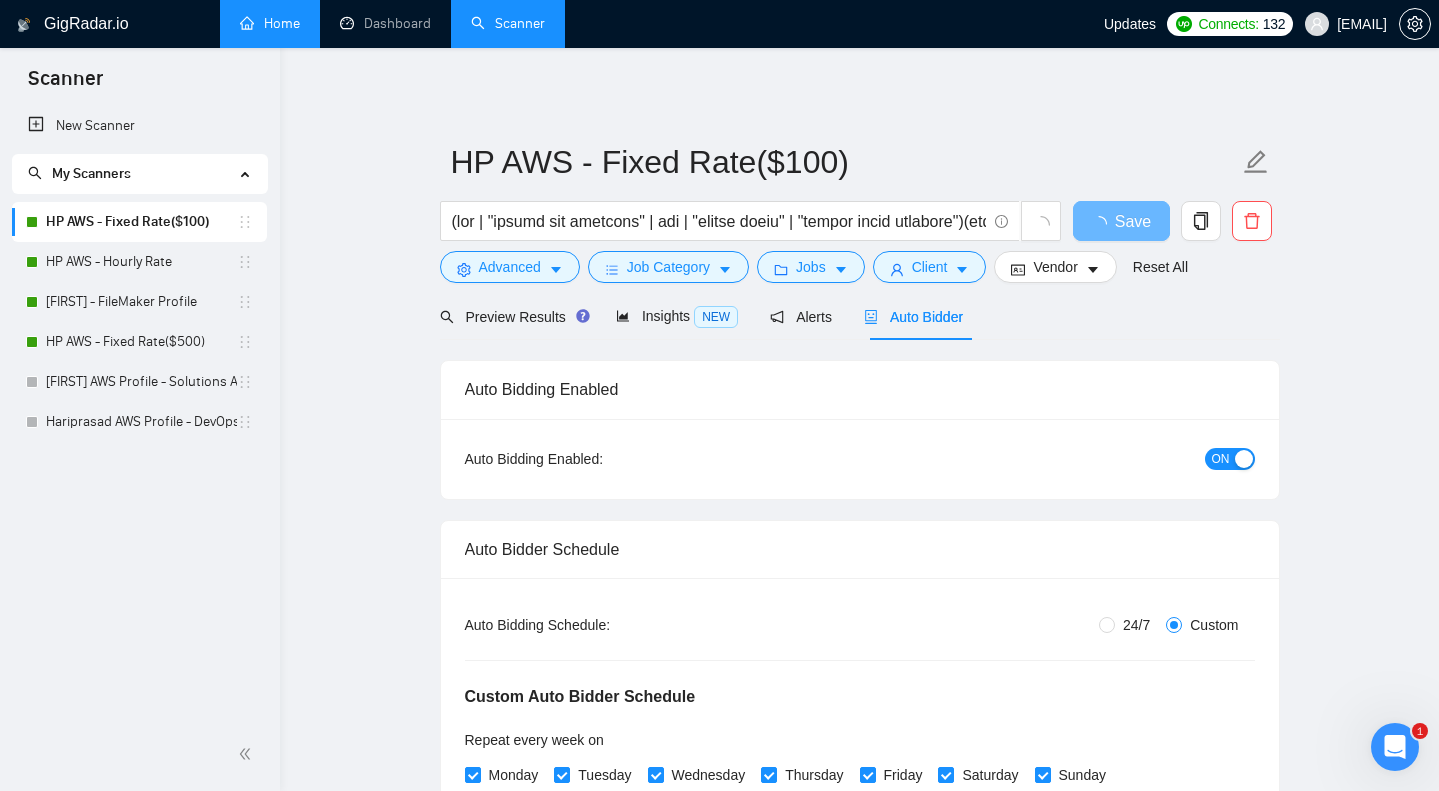 type 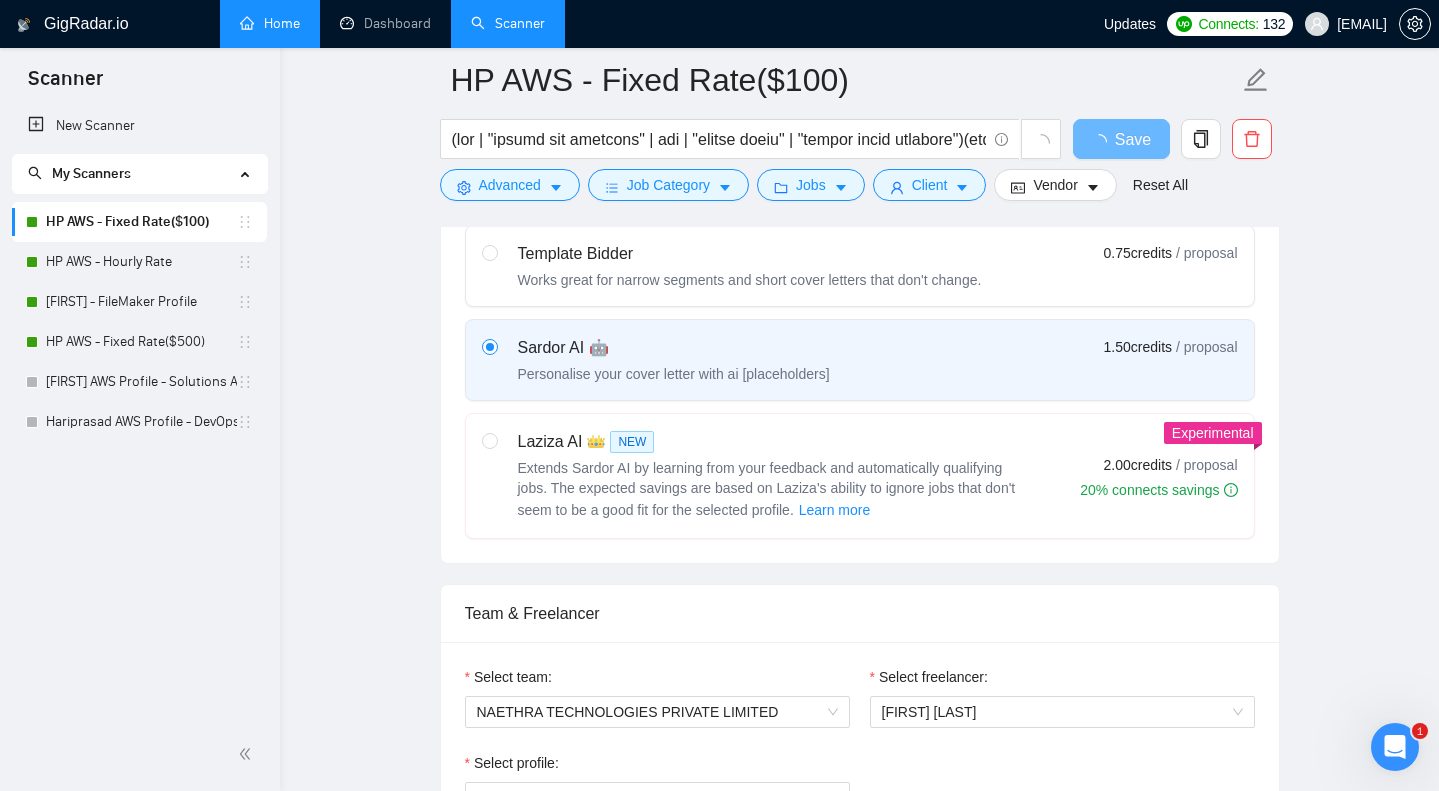 scroll, scrollTop: 905, scrollLeft: 0, axis: vertical 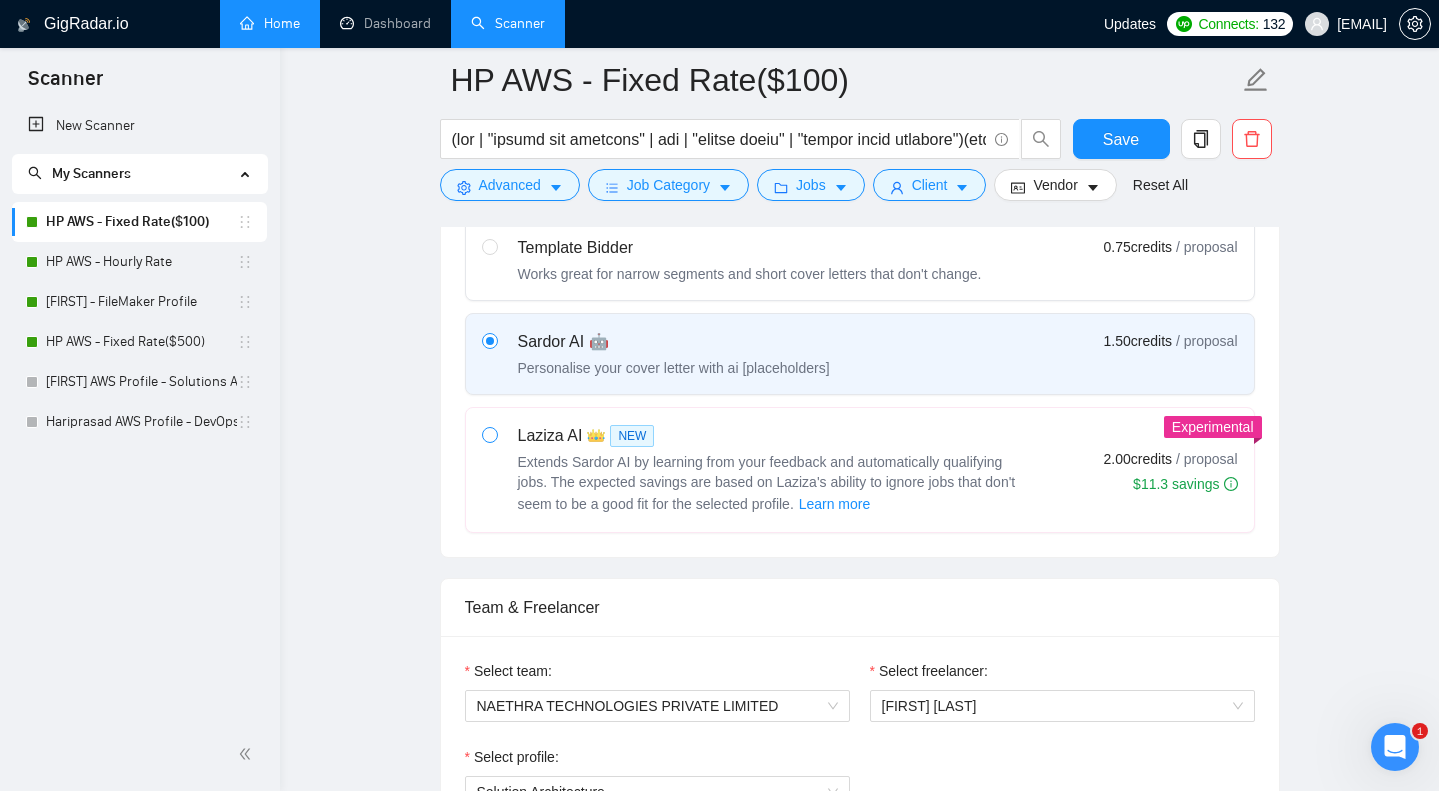 click at bounding box center [489, 434] 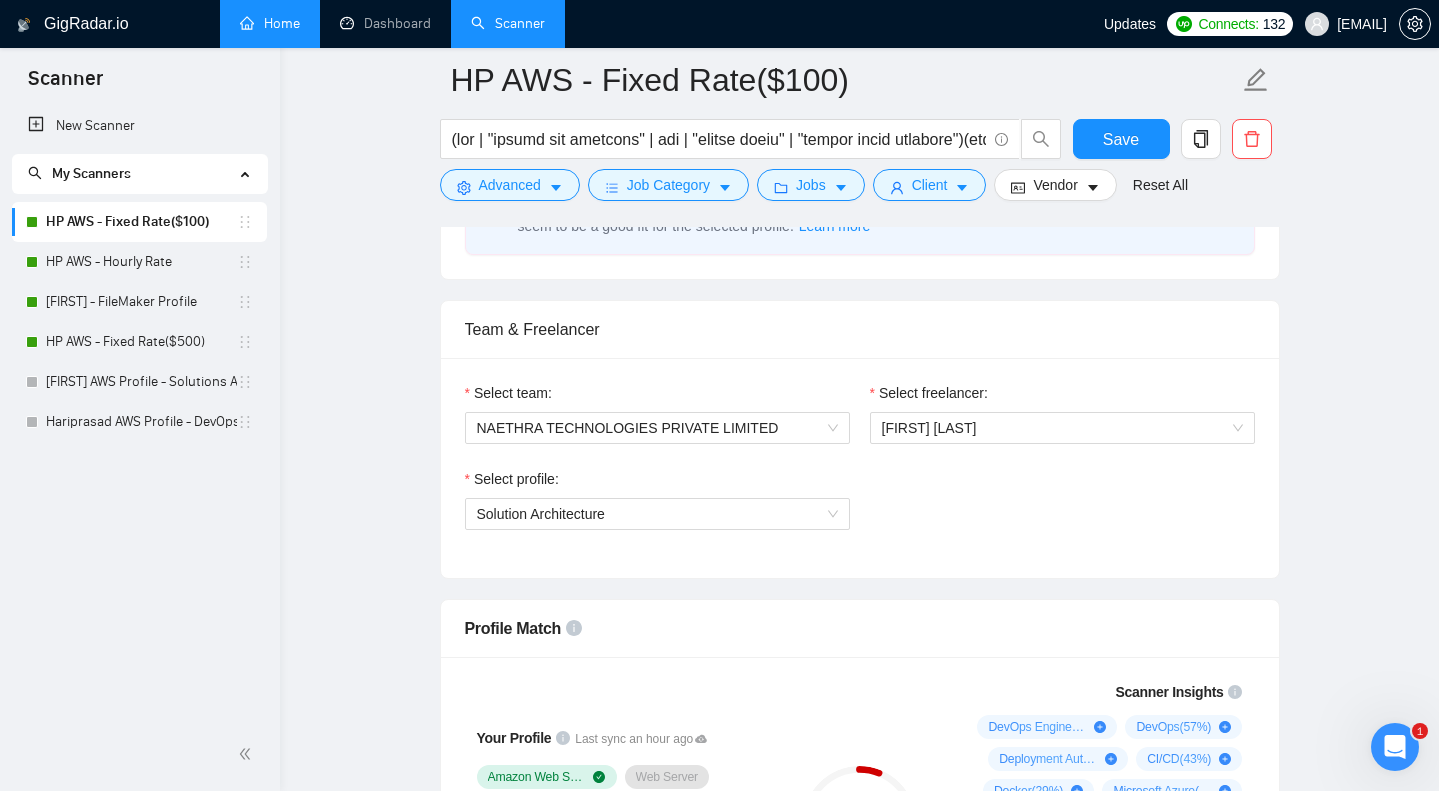 scroll, scrollTop: 1213, scrollLeft: 0, axis: vertical 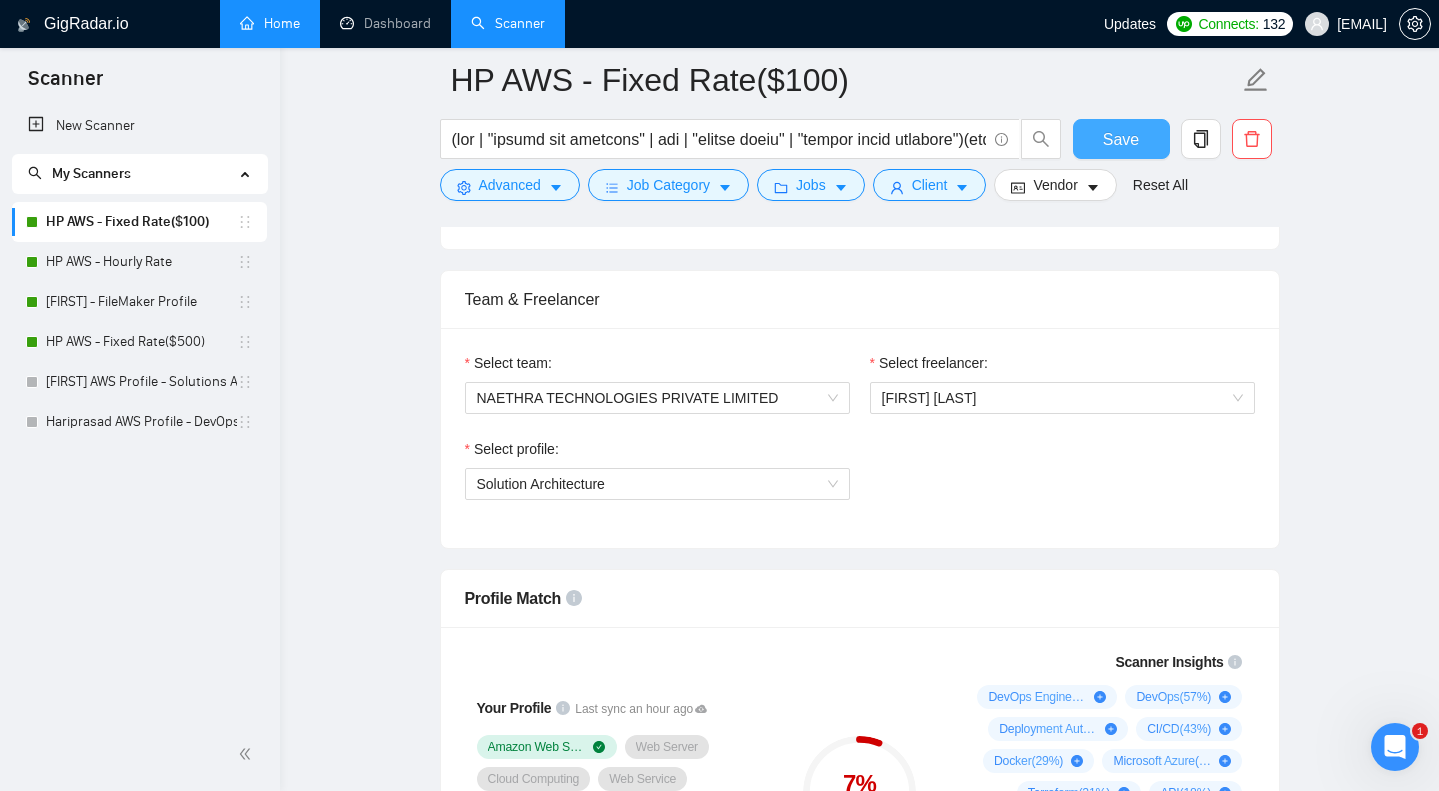 click on "Save" at bounding box center (1121, 139) 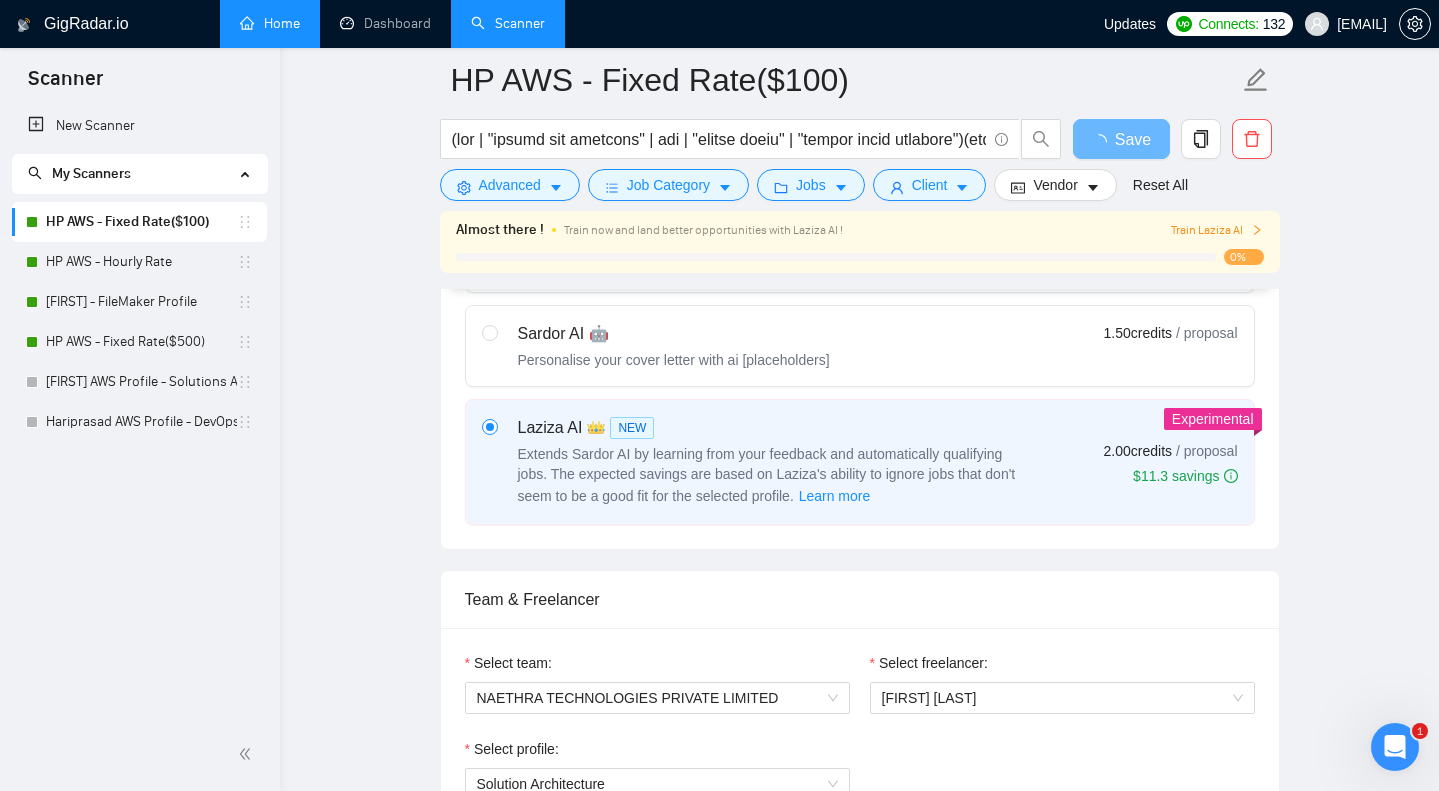 scroll, scrollTop: 976, scrollLeft: 0, axis: vertical 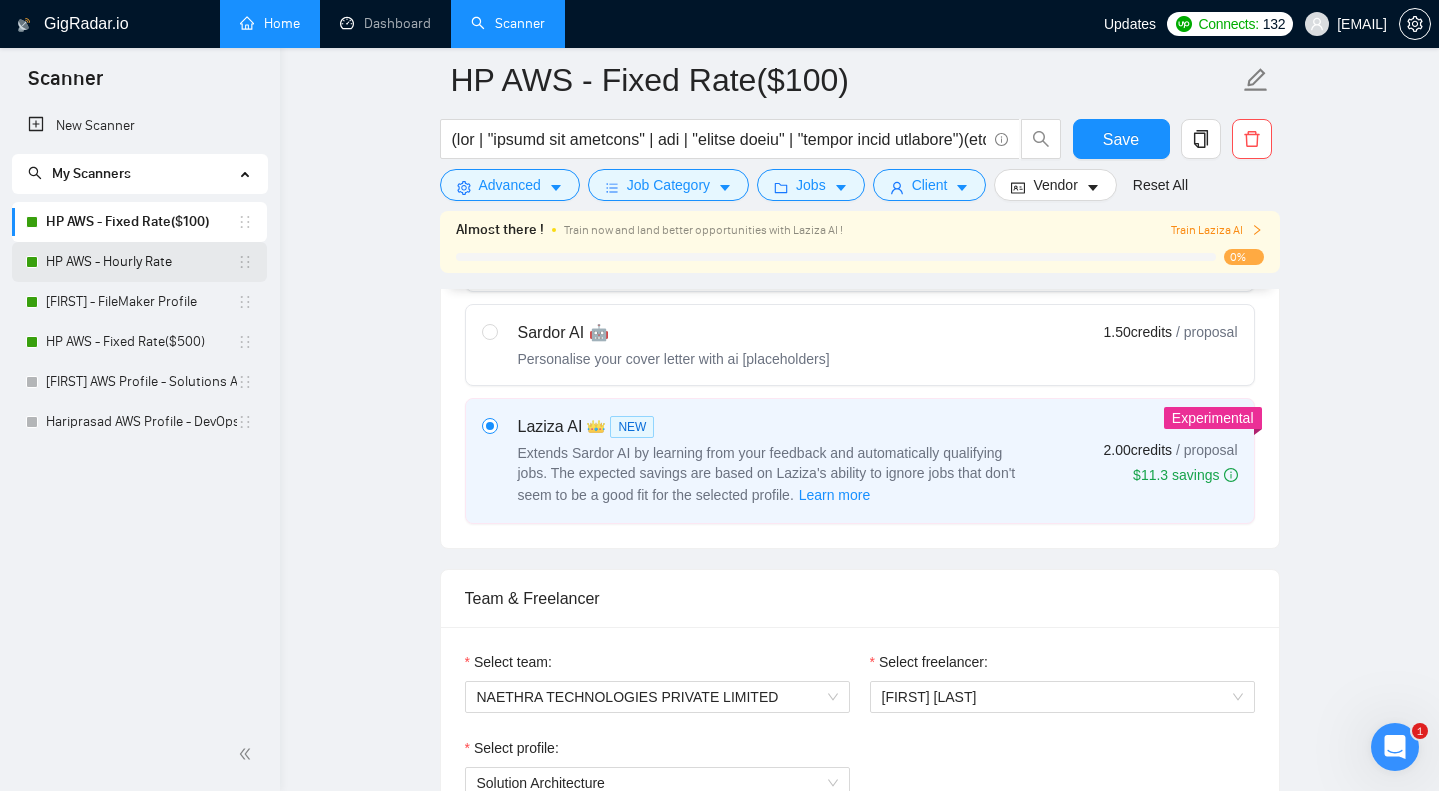 click on "HP AWS - Hourly Rate" at bounding box center (141, 262) 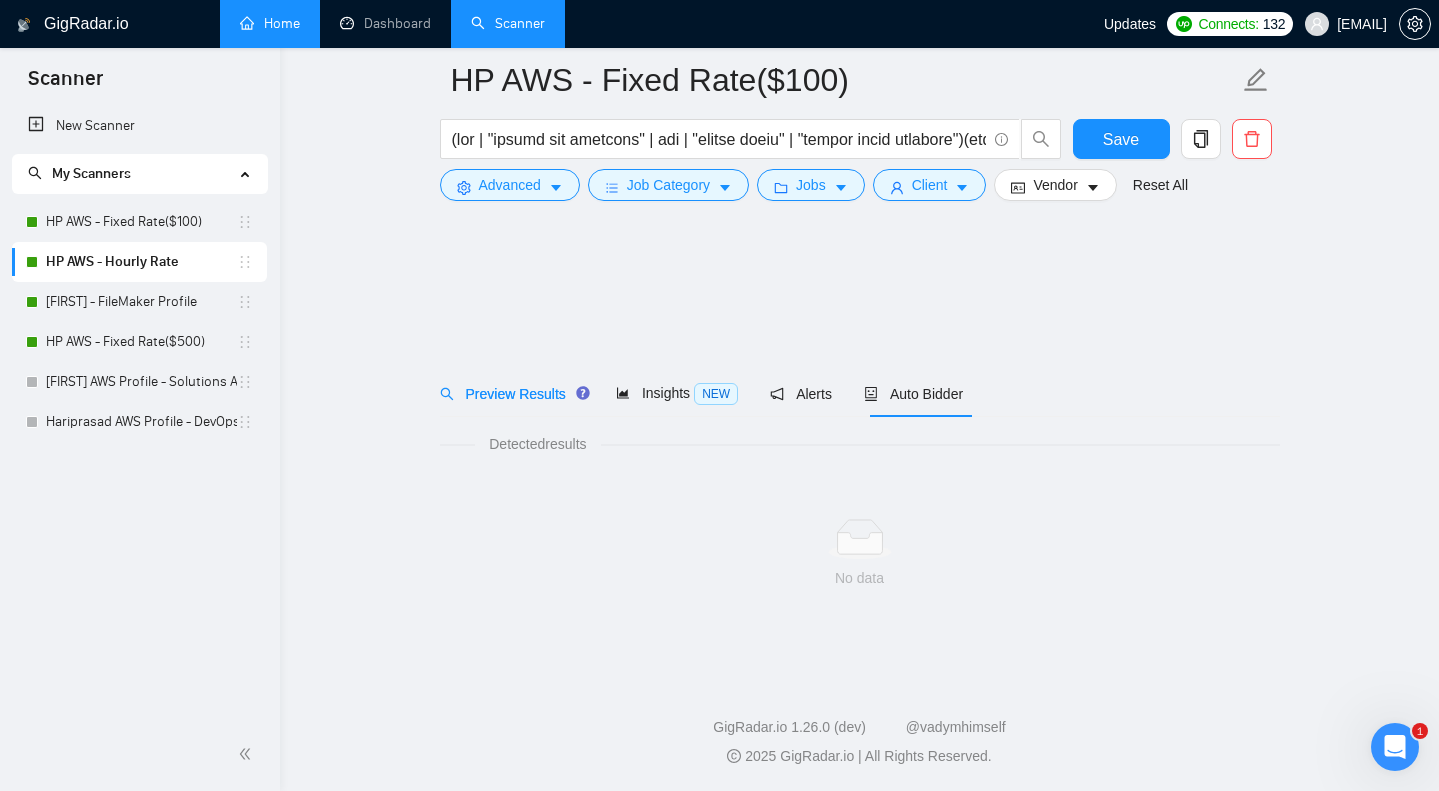 scroll, scrollTop: 0, scrollLeft: 0, axis: both 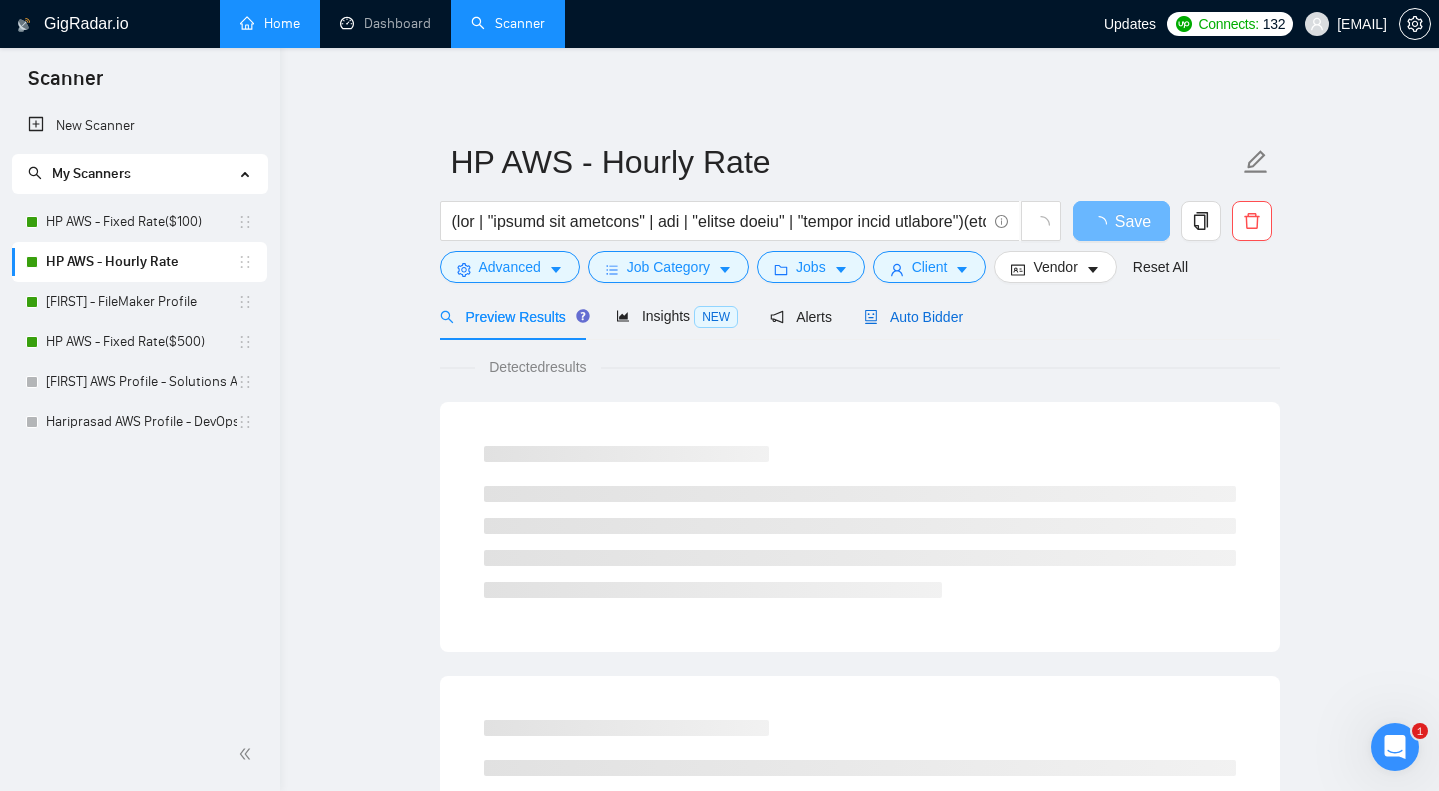 click on "Auto Bidder" at bounding box center [913, 317] 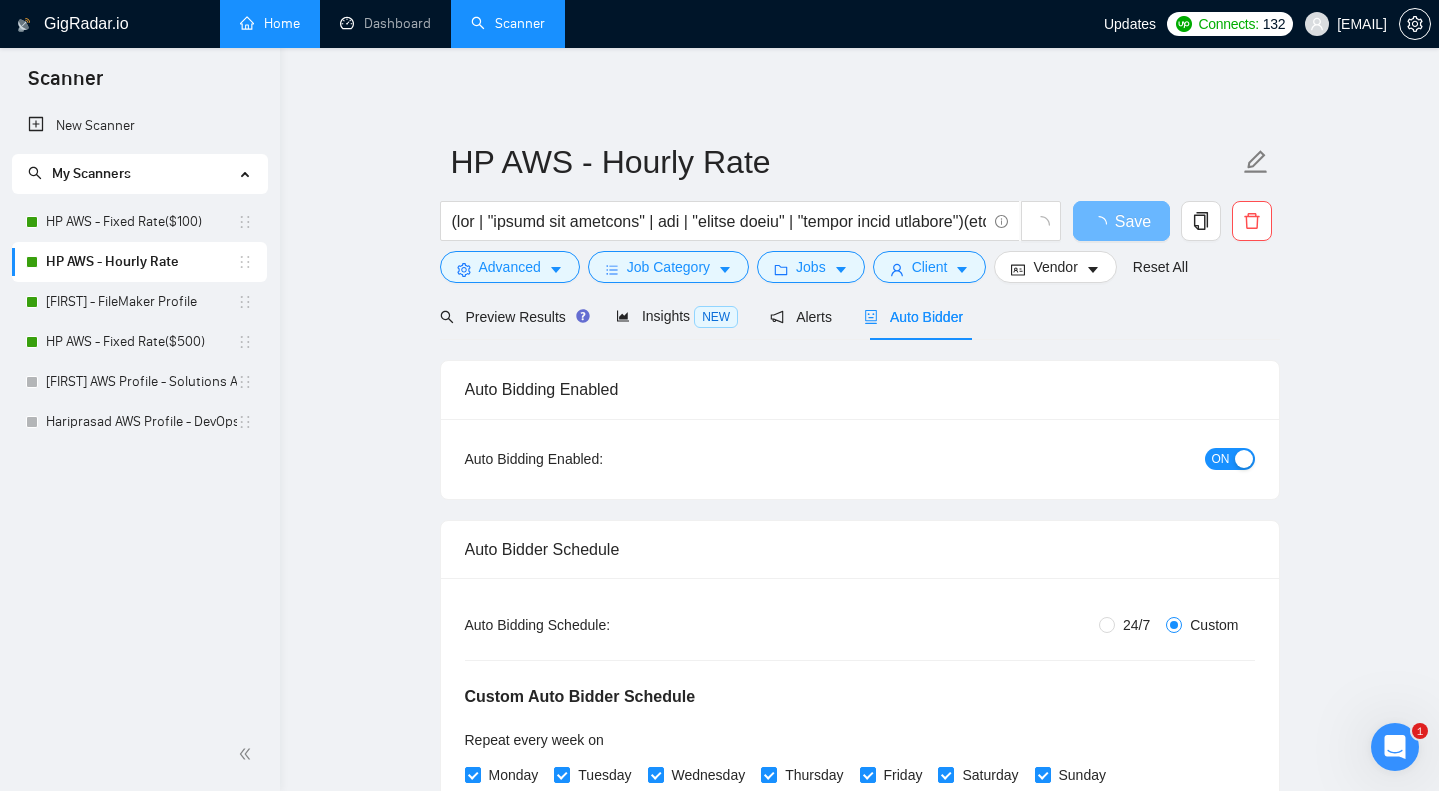 type 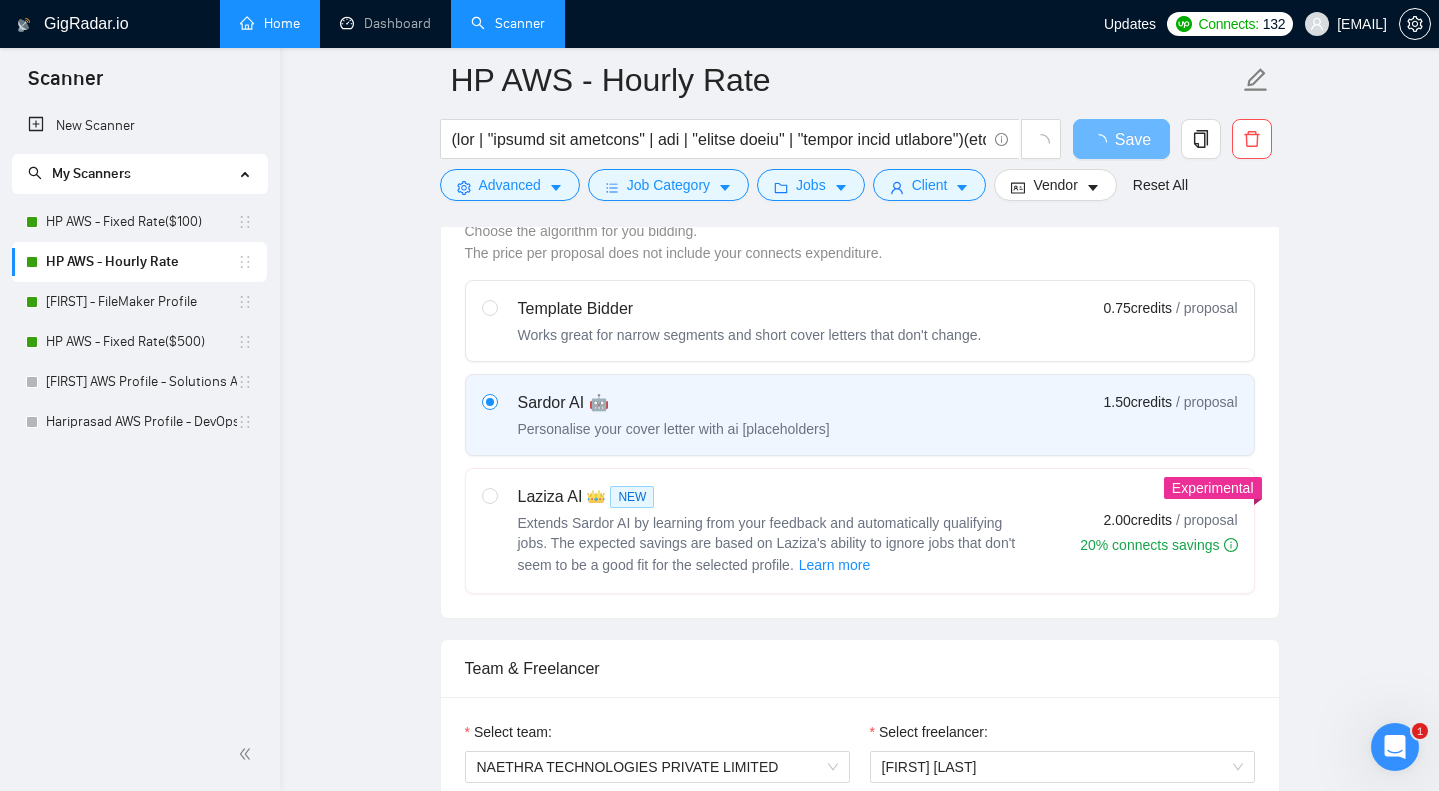 scroll, scrollTop: 899, scrollLeft: 0, axis: vertical 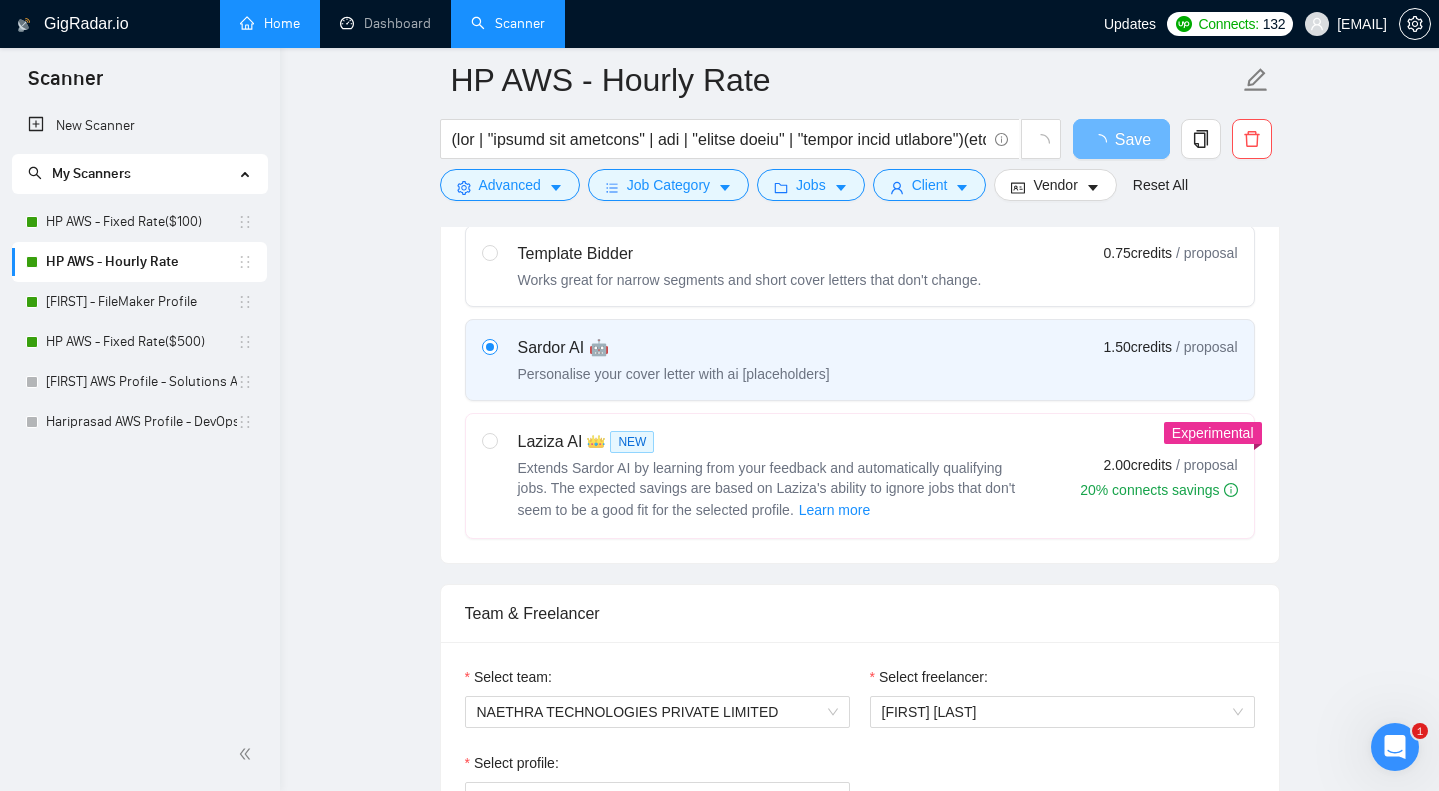 click on "Laziza AI  👑   NEW Extends Sardor AI by learning from your feedback and automatically qualifying jobs. The expected savings are based on Laziza's ability to ignore jobs that don't seem to be a good fit for the selected profile.   Learn more" at bounding box center [768, 476] 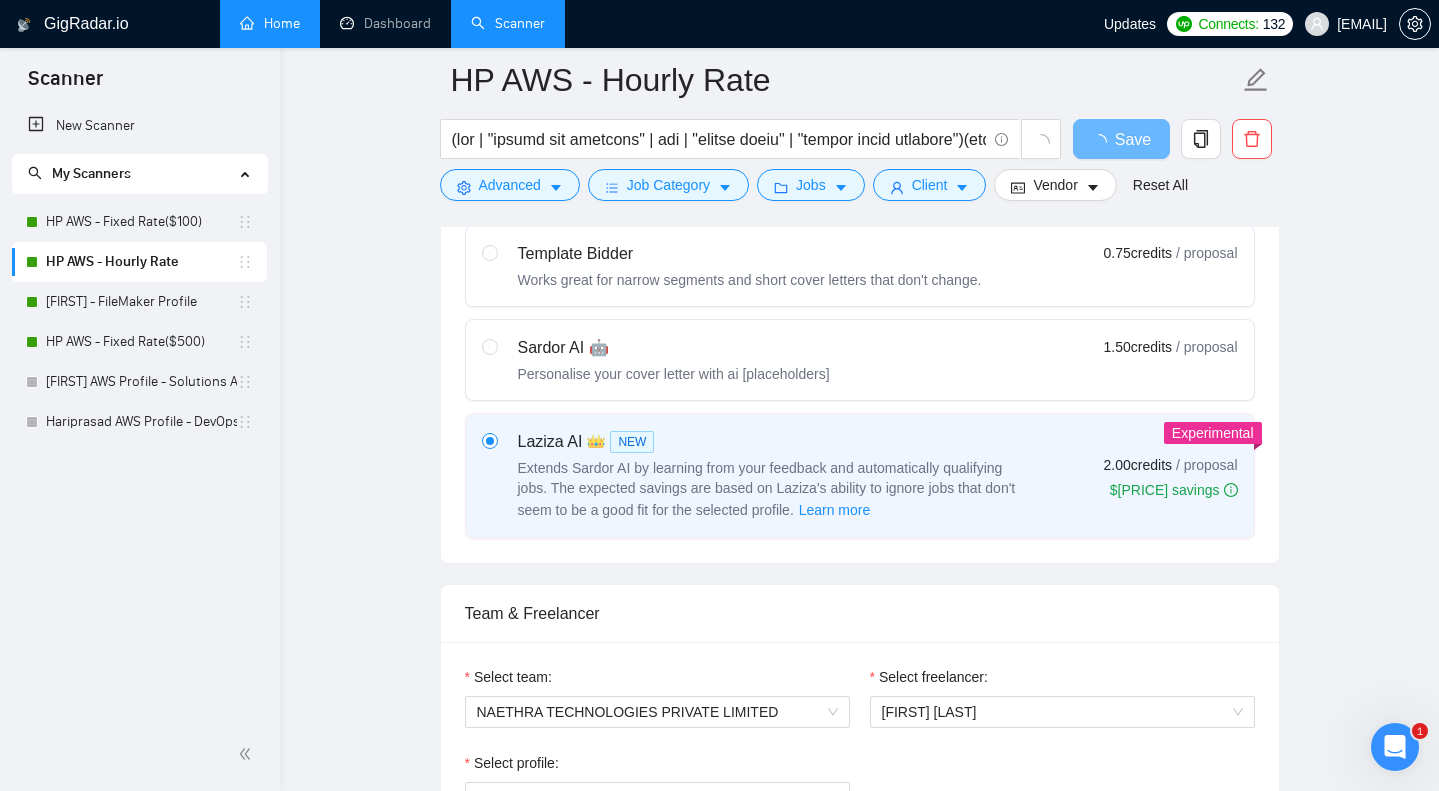 scroll, scrollTop: 830, scrollLeft: 0, axis: vertical 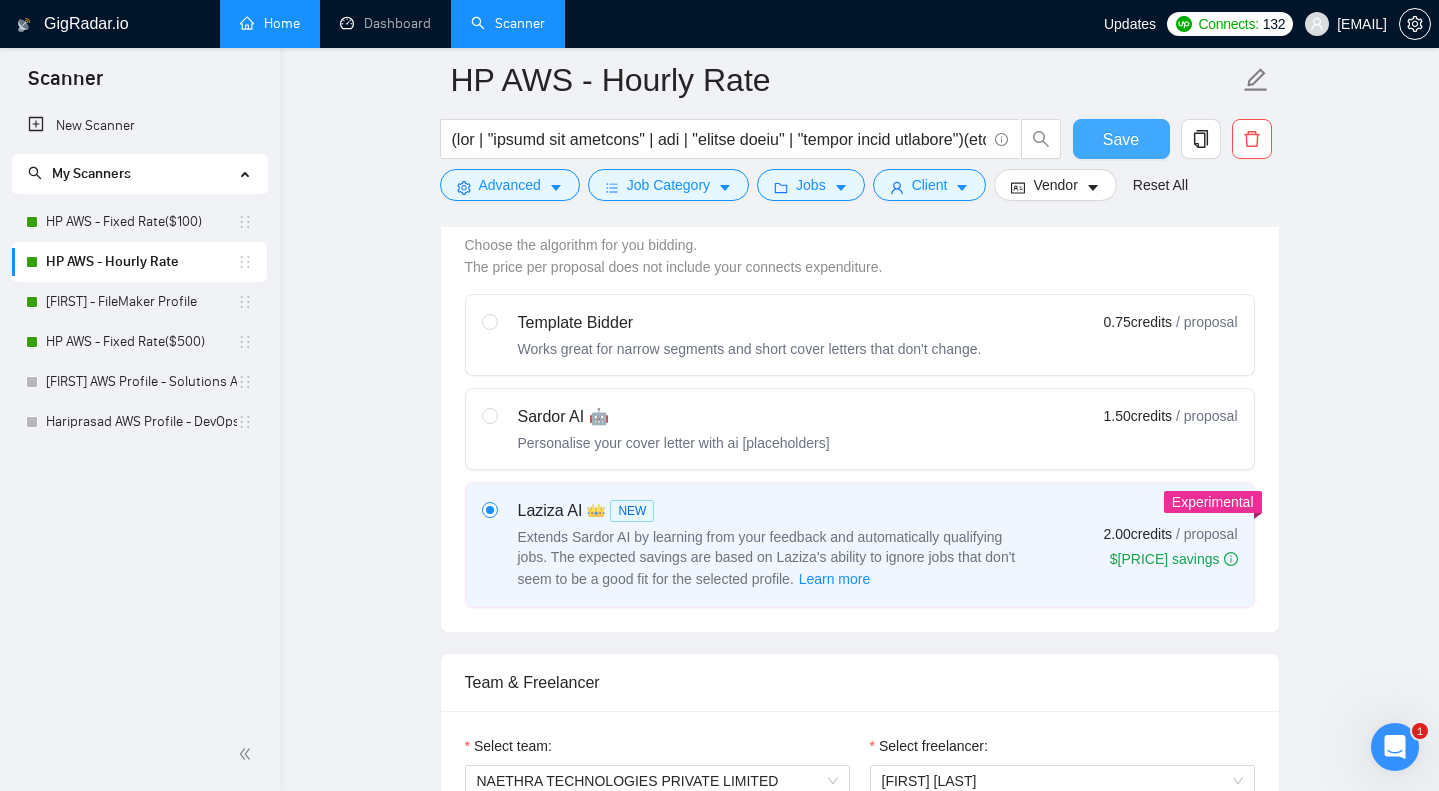click on "Save" at bounding box center (1121, 139) 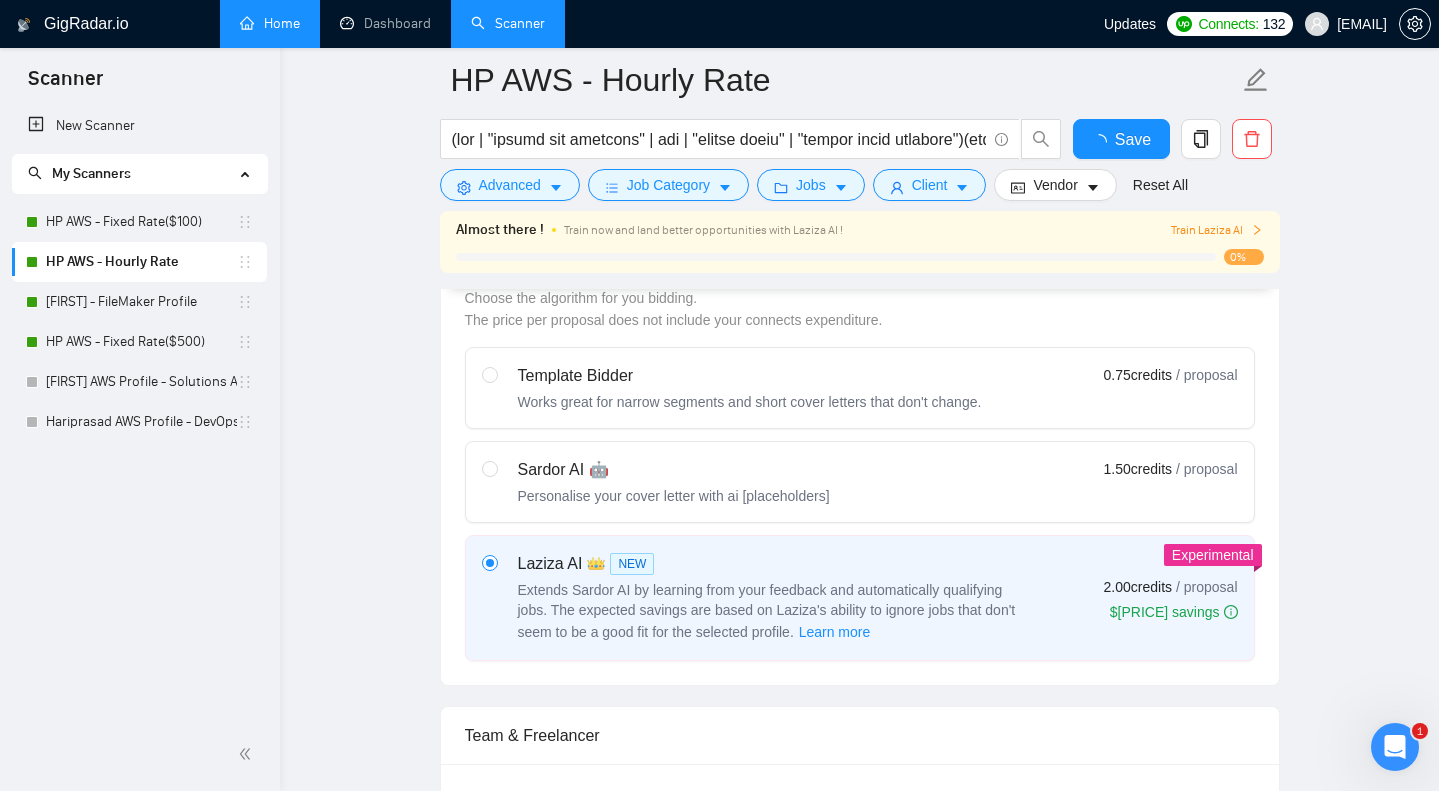 type 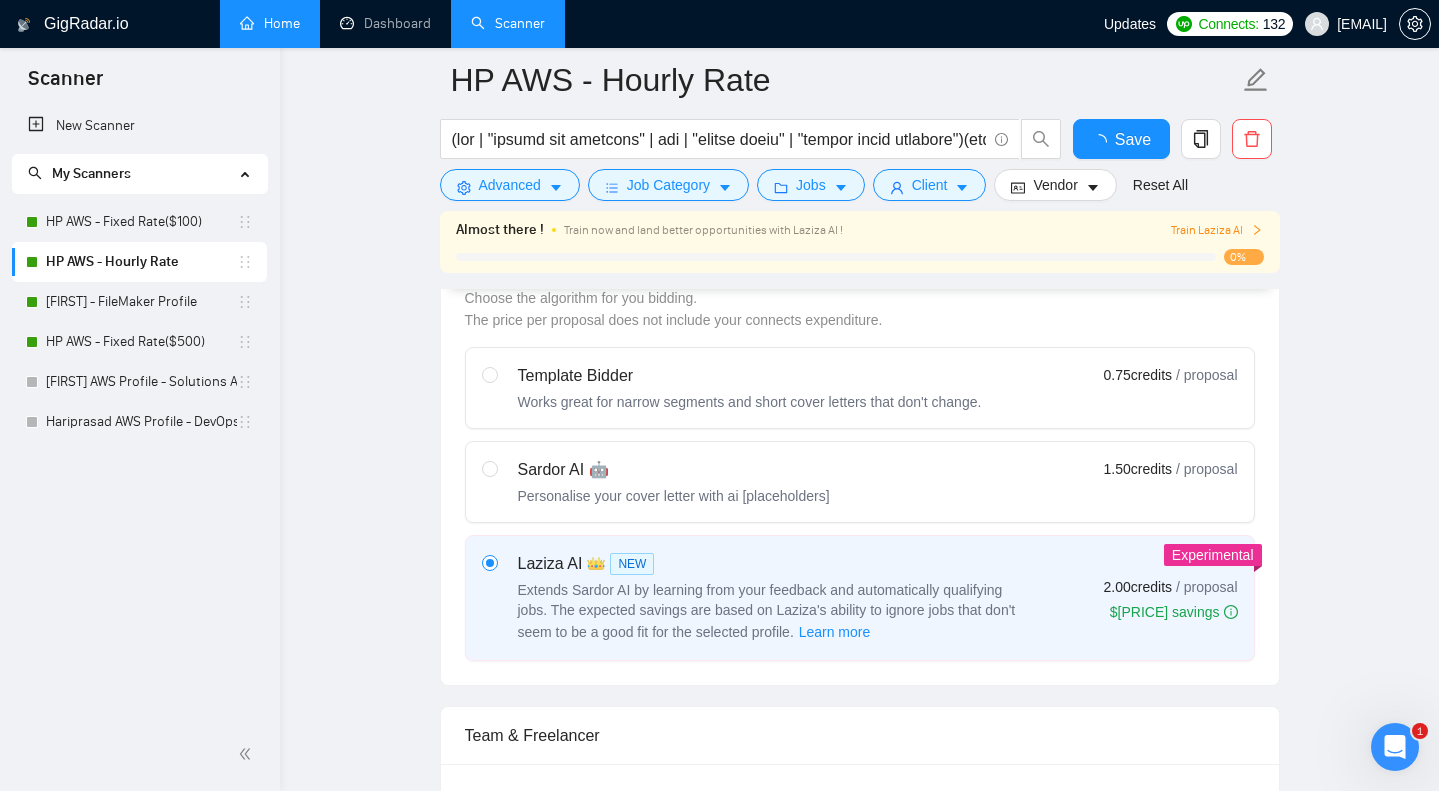checkbox on "true" 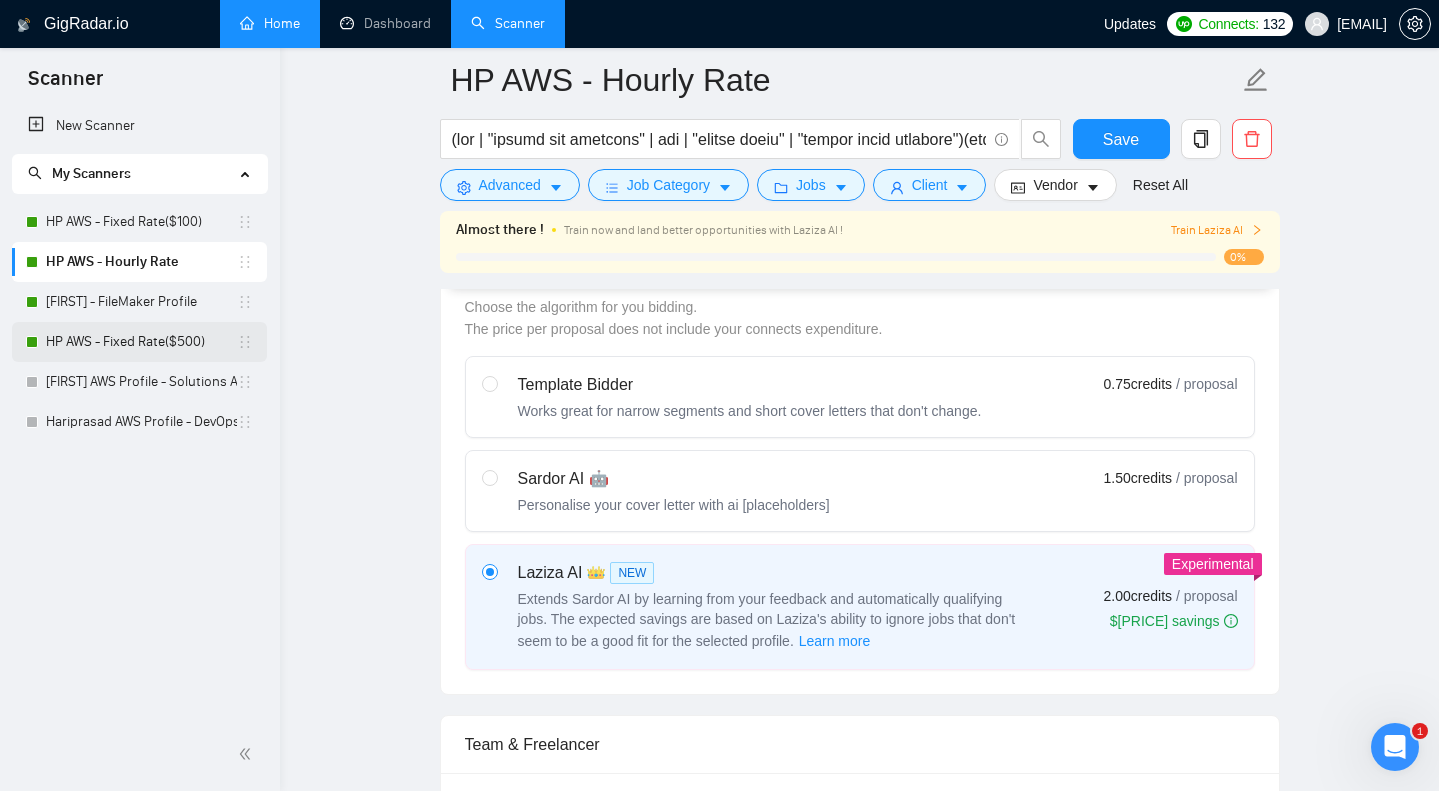 click on "HP AWS - Fixed Rate($500)" at bounding box center (141, 342) 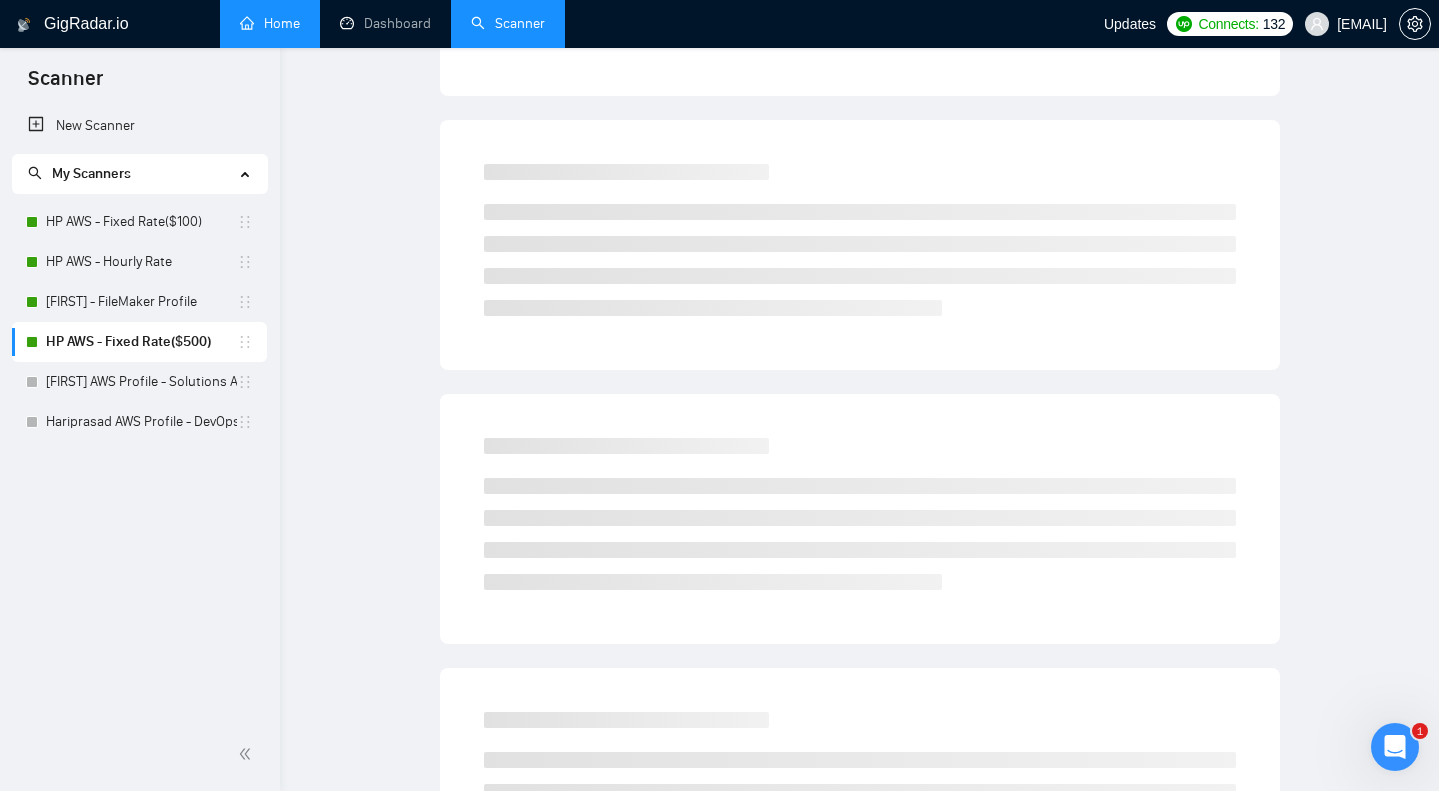 scroll, scrollTop: 0, scrollLeft: 0, axis: both 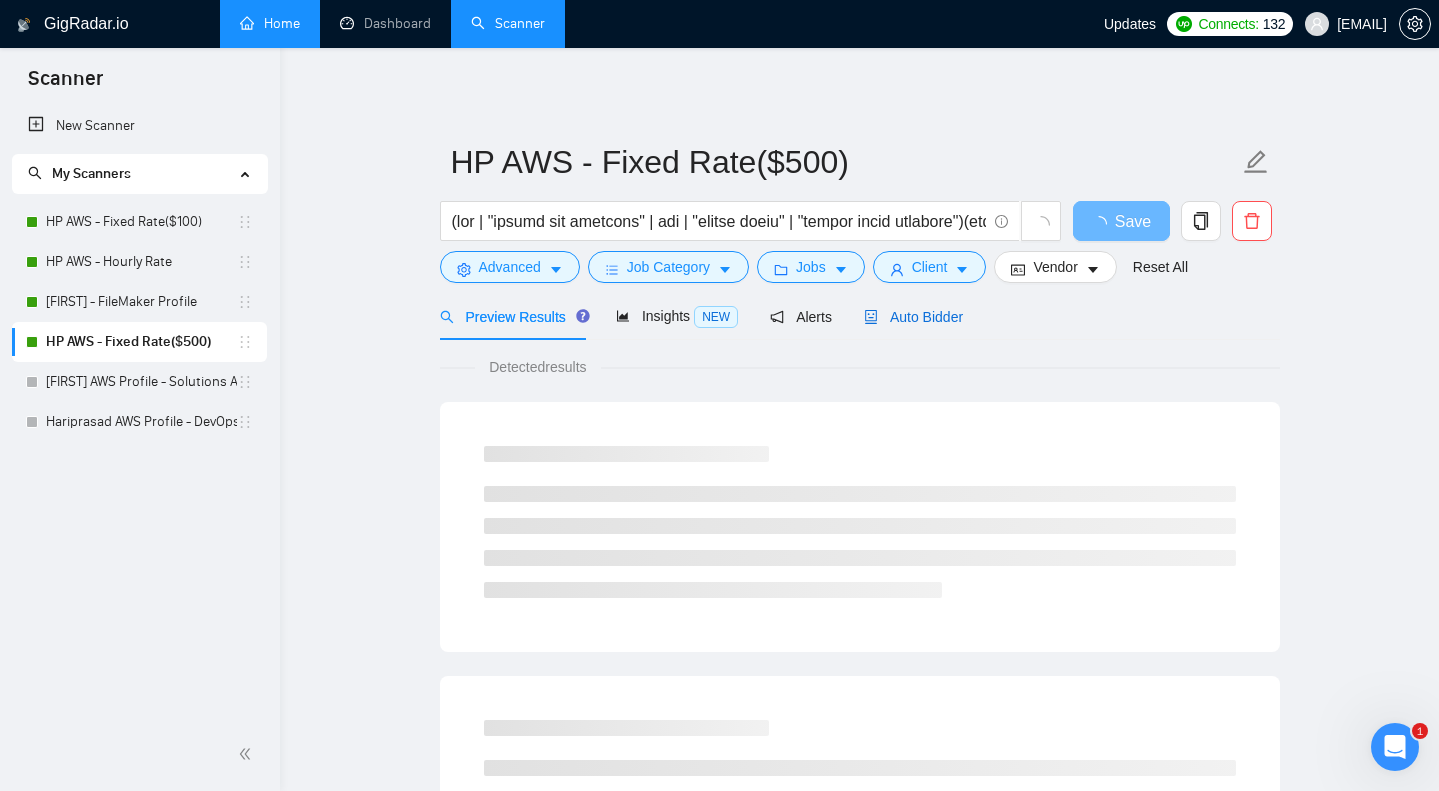 click on "Auto Bidder" at bounding box center [913, 317] 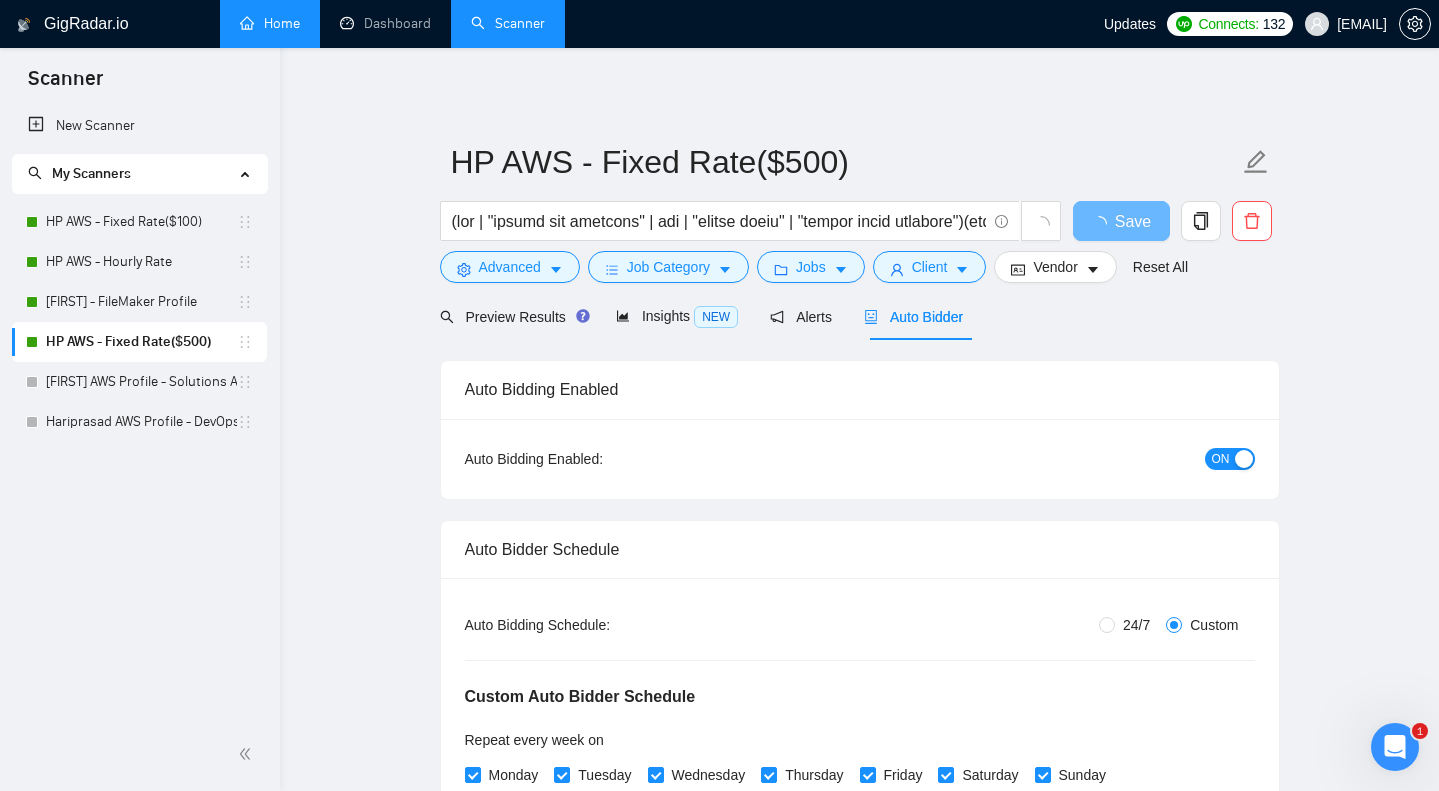 type 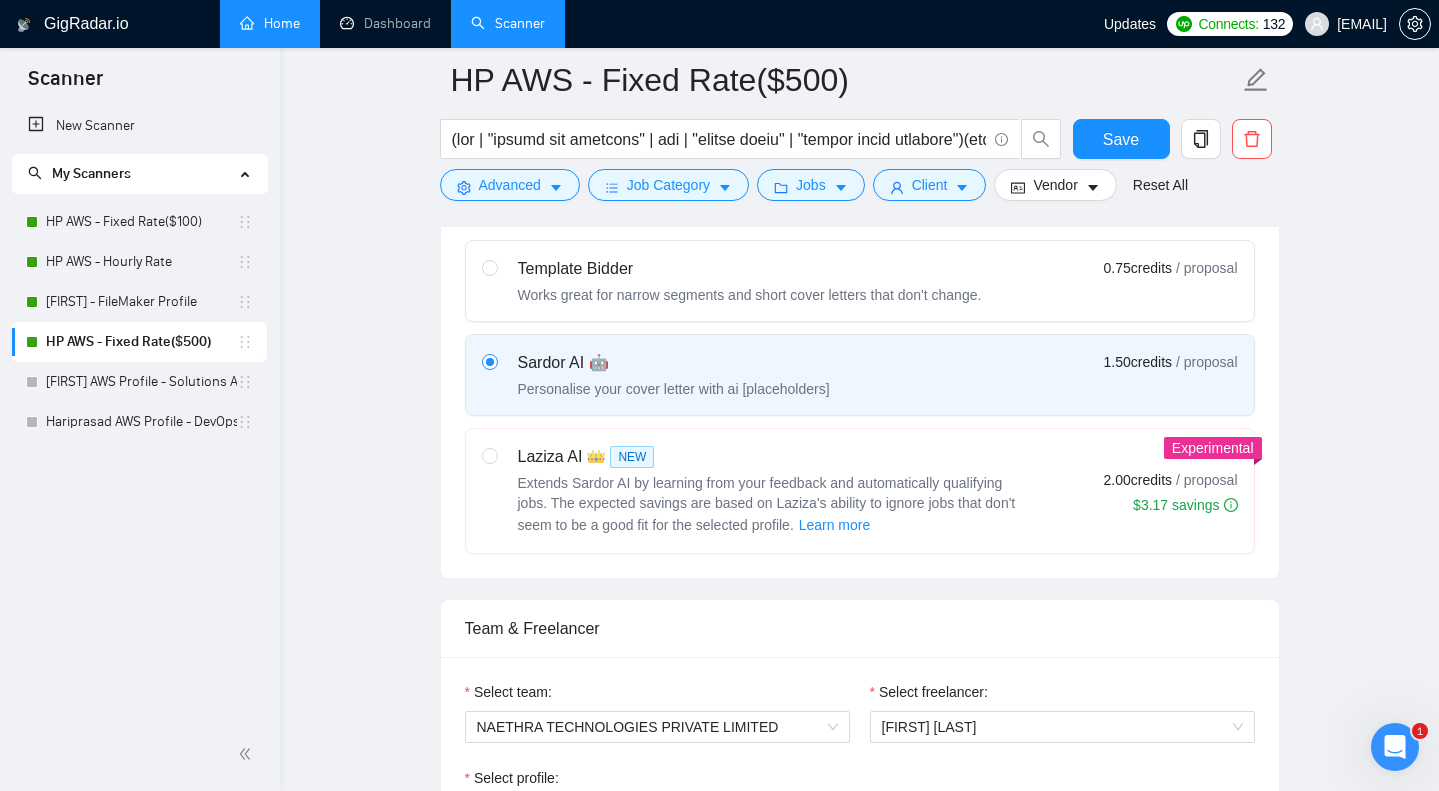 scroll, scrollTop: 948, scrollLeft: 0, axis: vertical 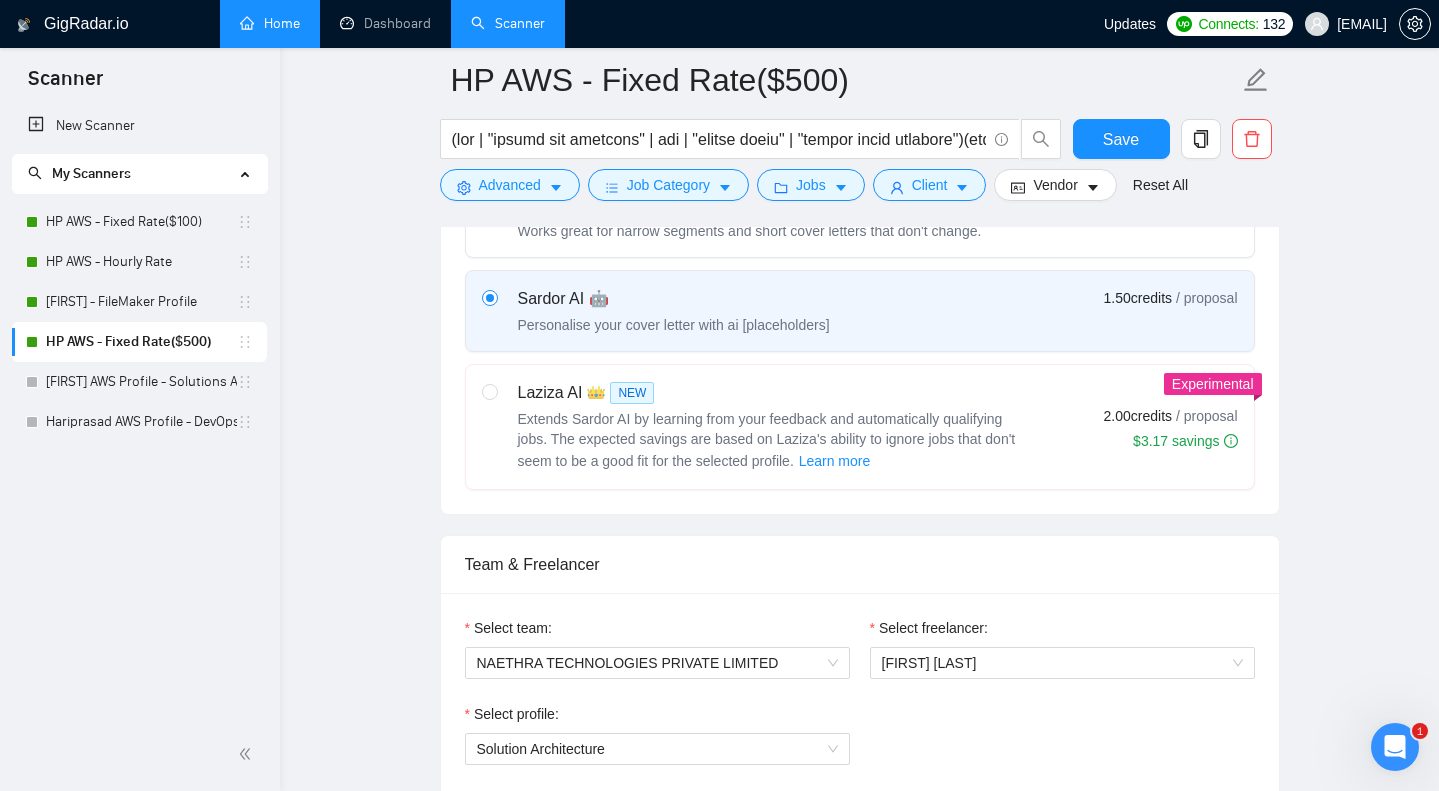 click on "Laziza AI  👑   NEW Extends Sardor AI by learning from your feedback and automatically qualifying jobs. The expected savings are based on Laziza's ability to ignore jobs that don't seem to be a good fit for the selected profile.   Learn more" at bounding box center (750, 427) 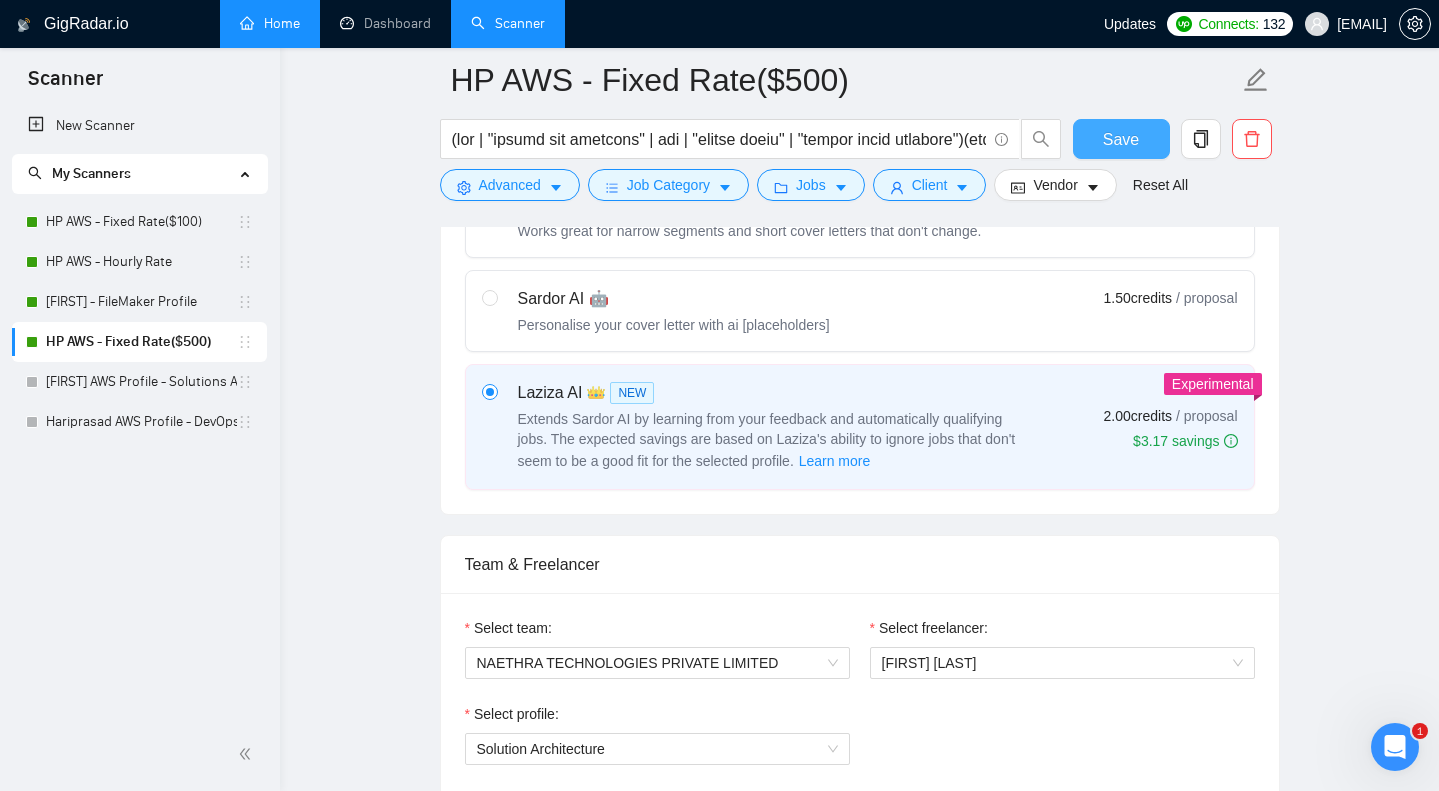 click on "Save" at bounding box center [1121, 139] 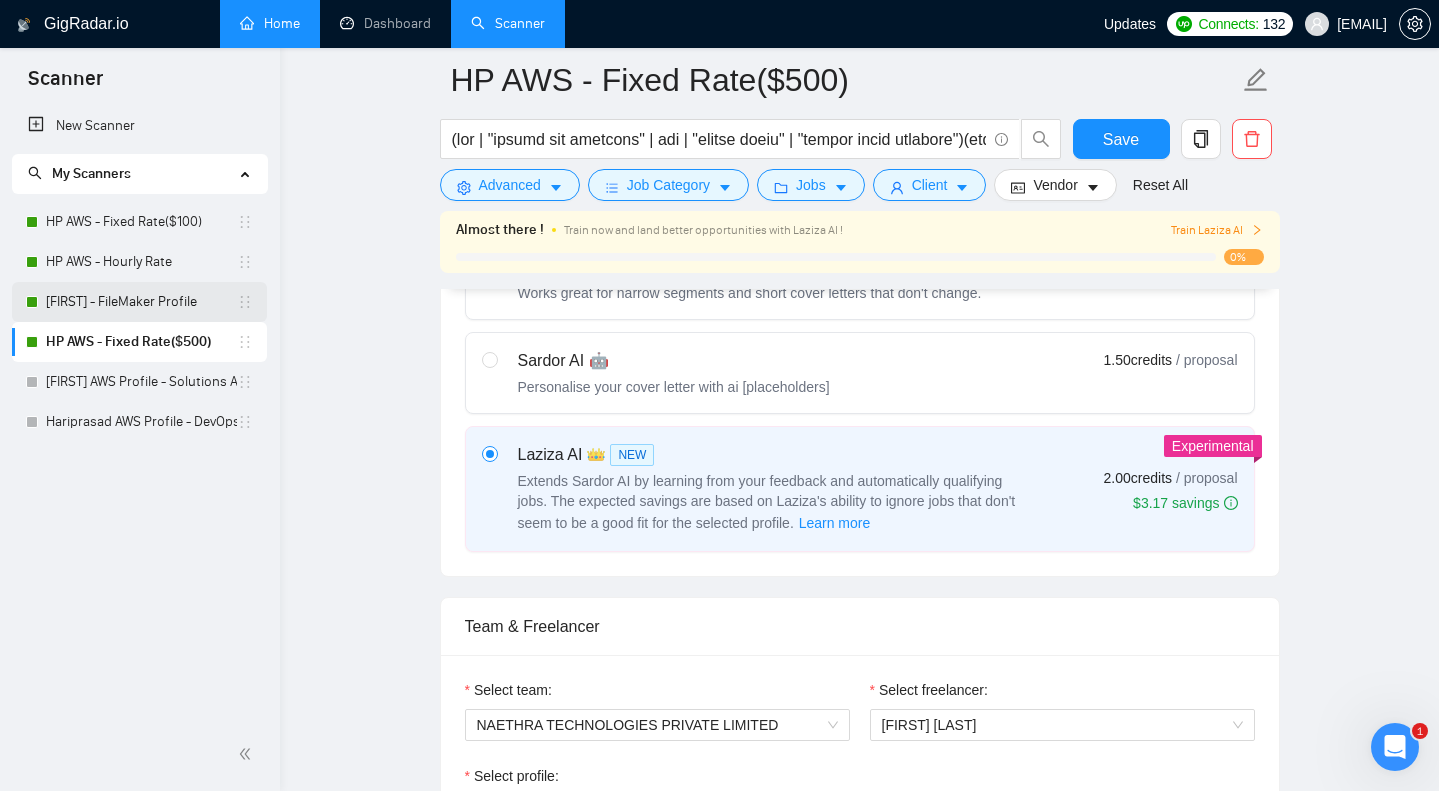 click on "[FIRST] - FileMaker Profile" at bounding box center (141, 302) 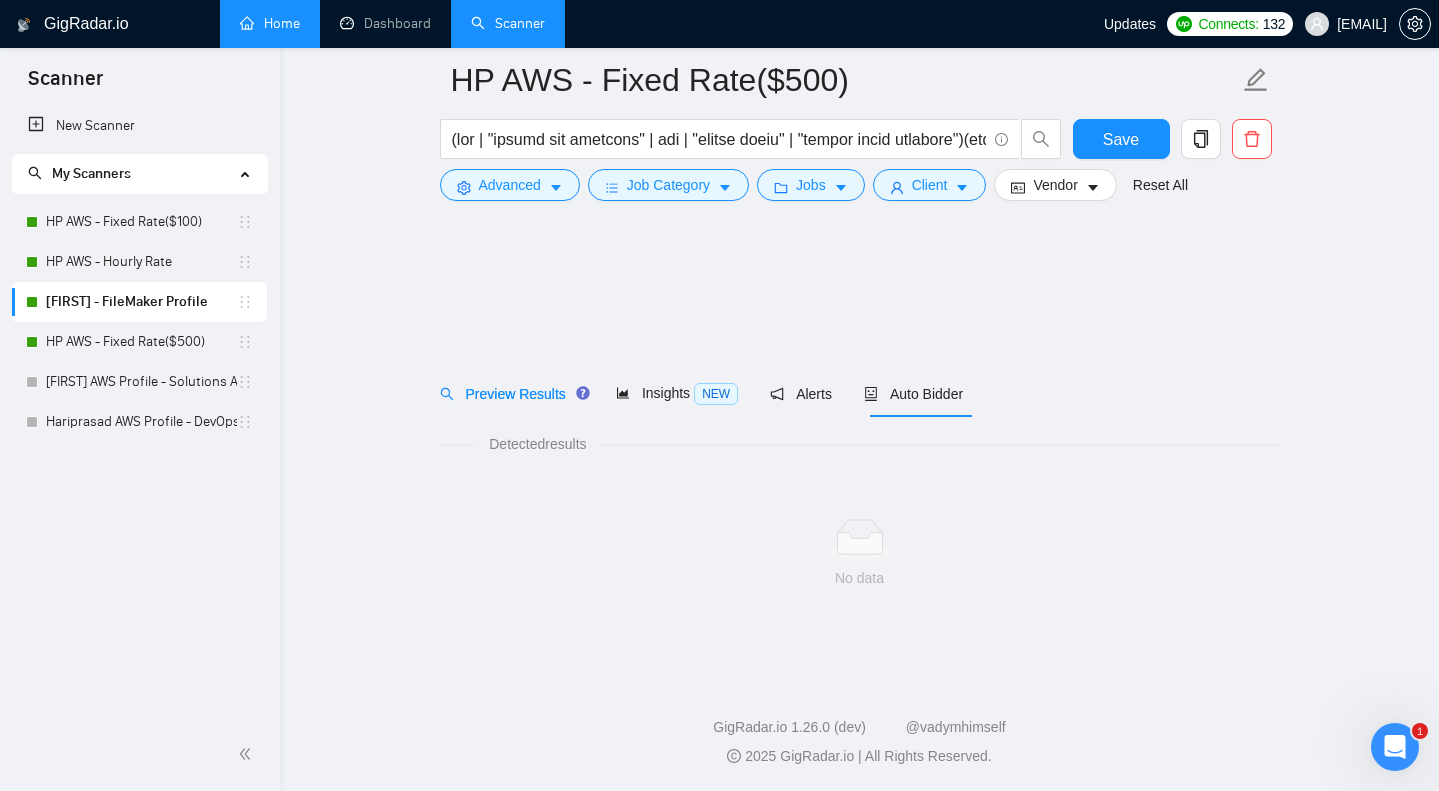scroll, scrollTop: 0, scrollLeft: 0, axis: both 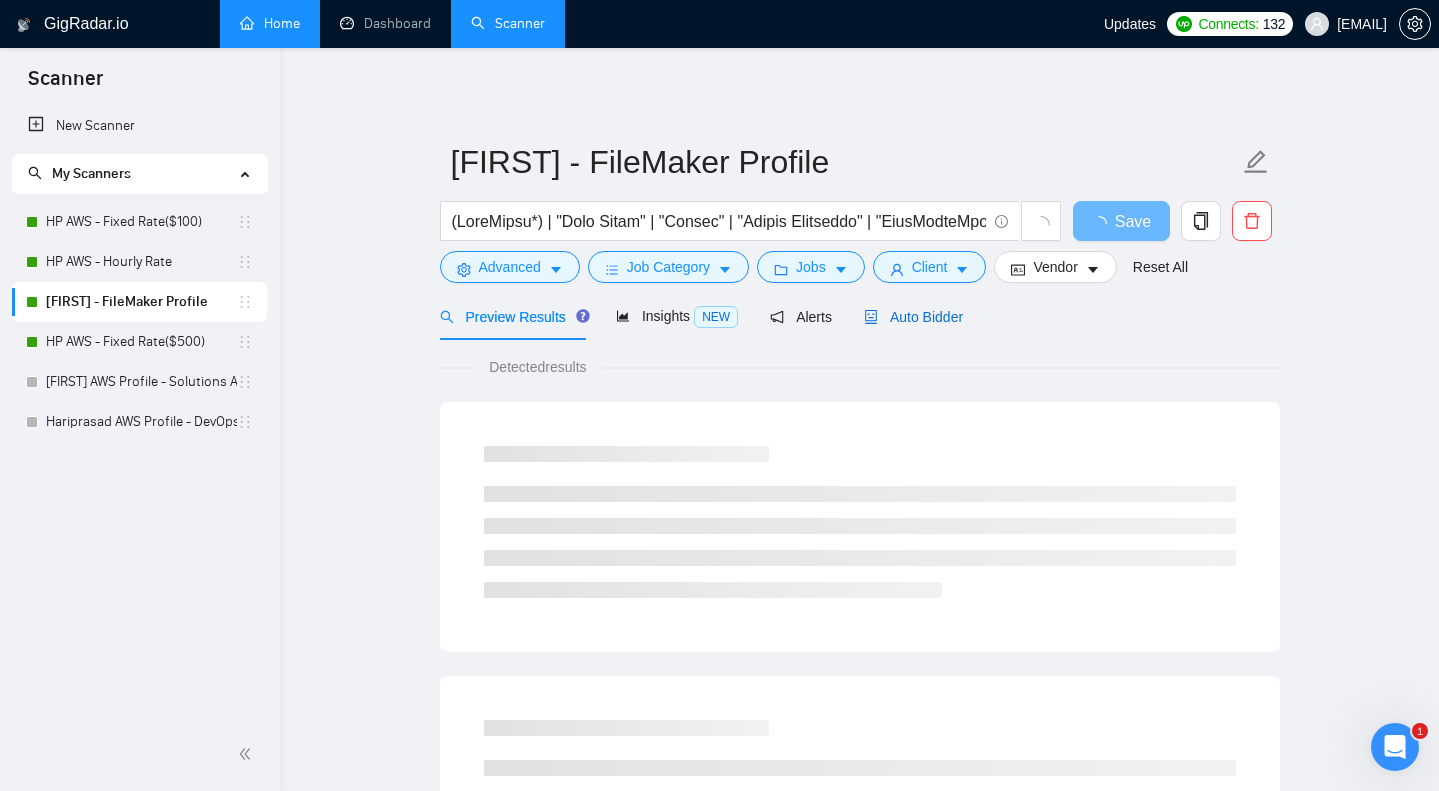 click on "Auto Bidder" at bounding box center [913, 317] 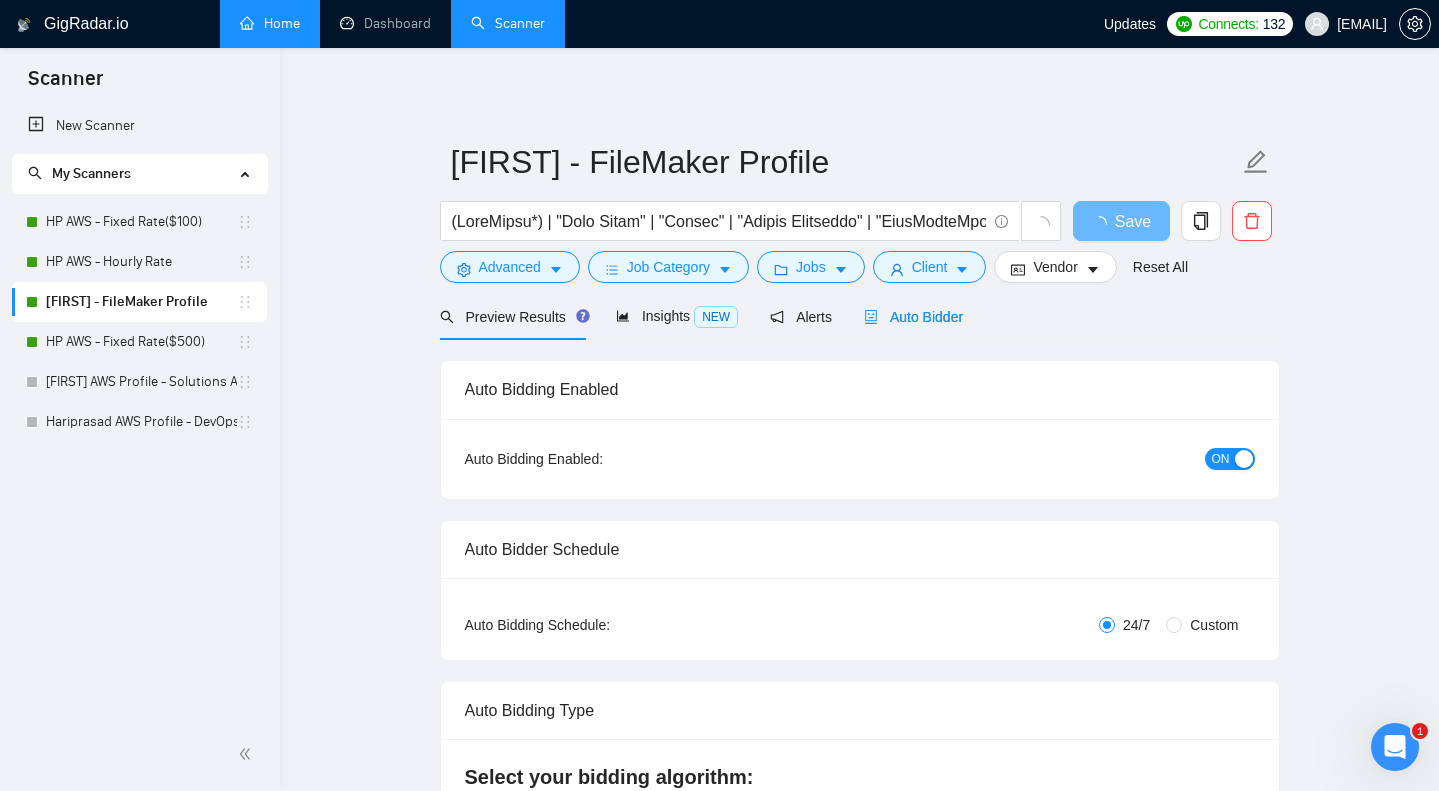 type 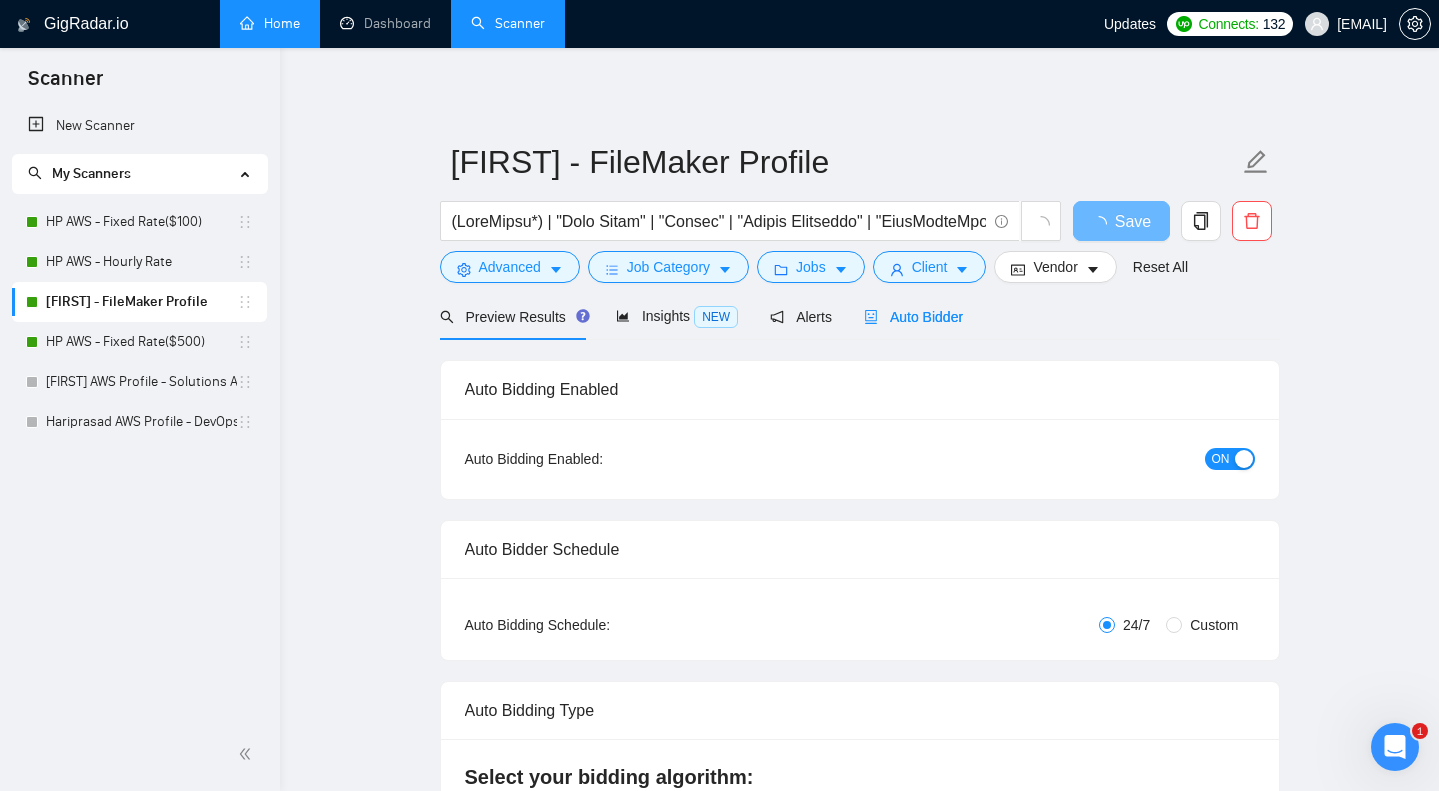 radio on "false" 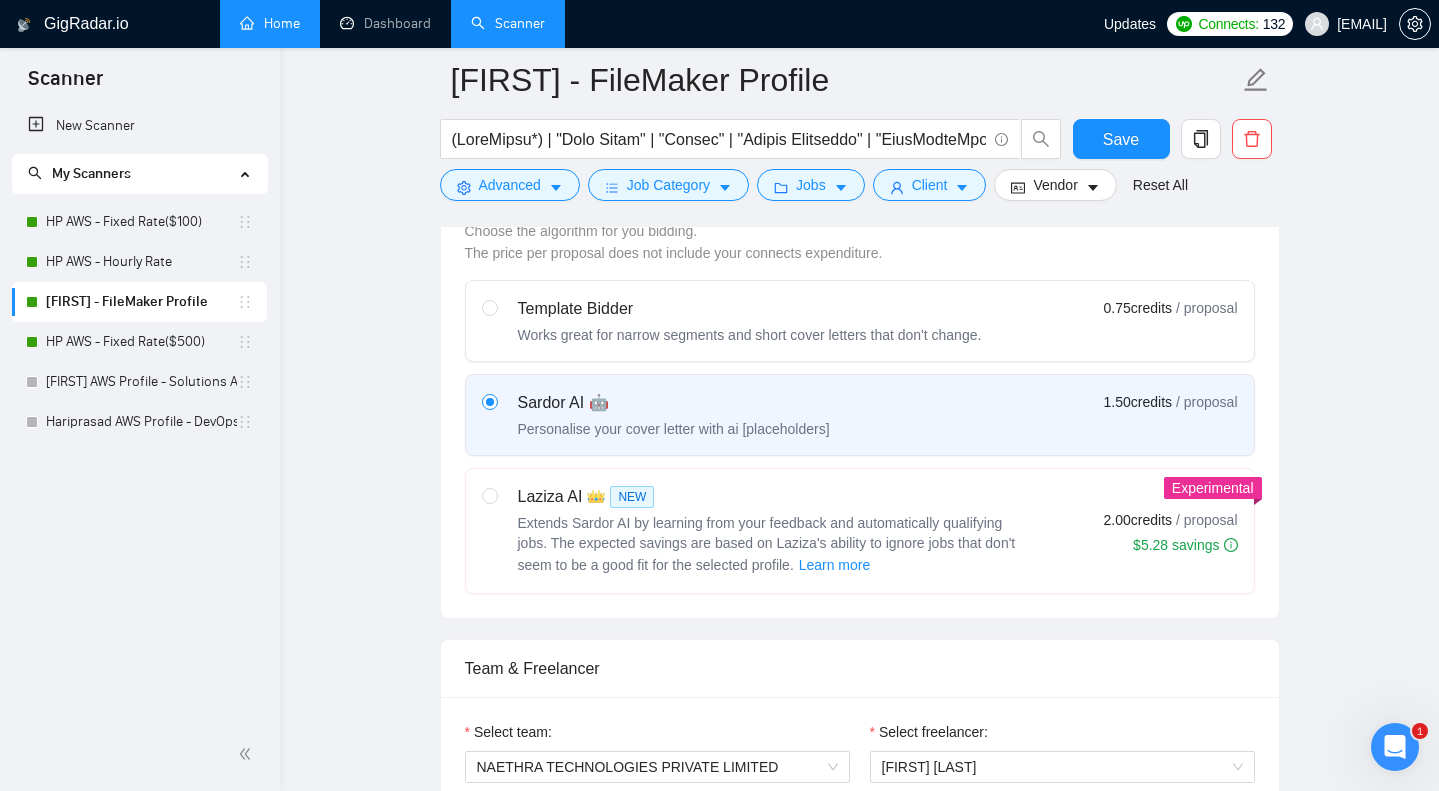 scroll, scrollTop: 866, scrollLeft: 0, axis: vertical 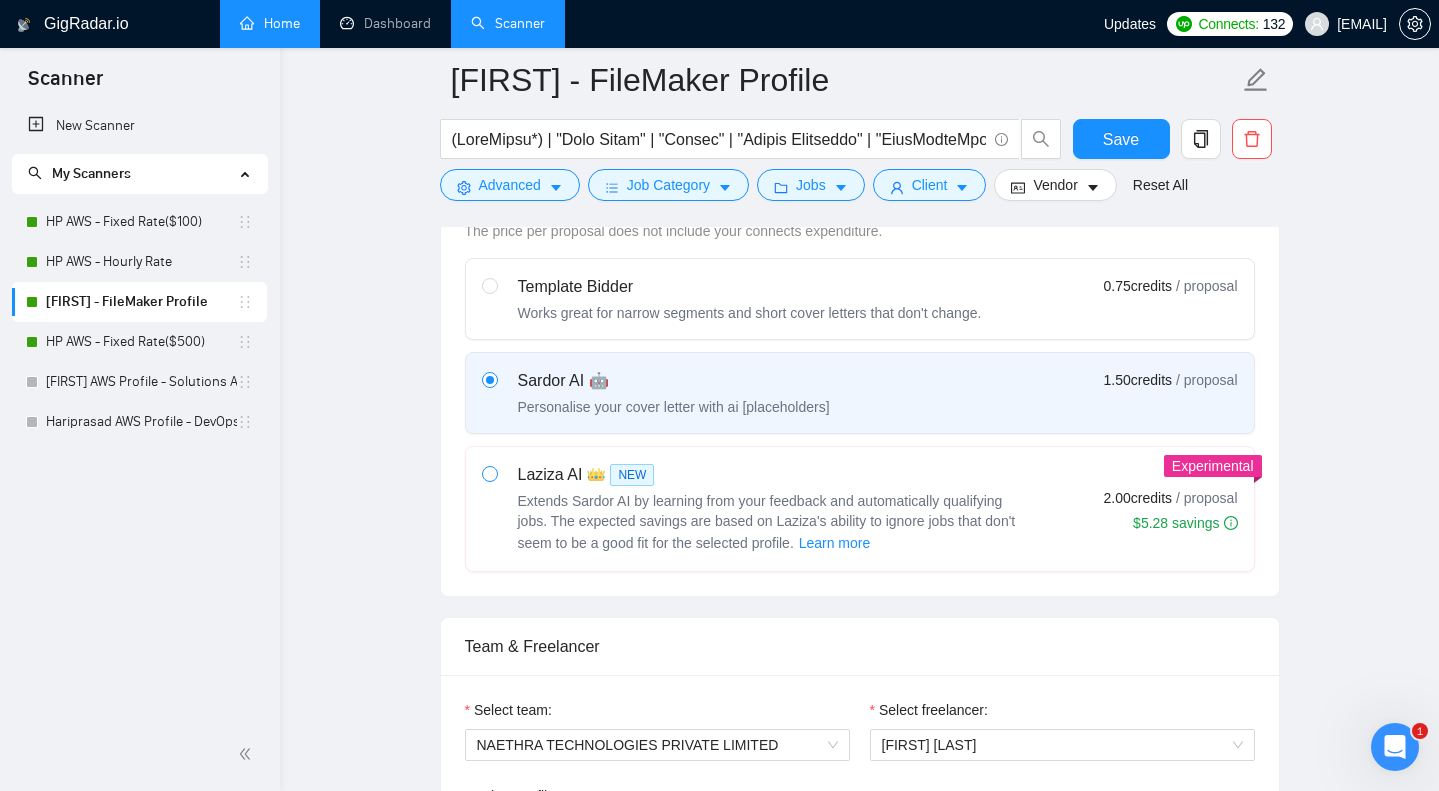 click at bounding box center (489, 473) 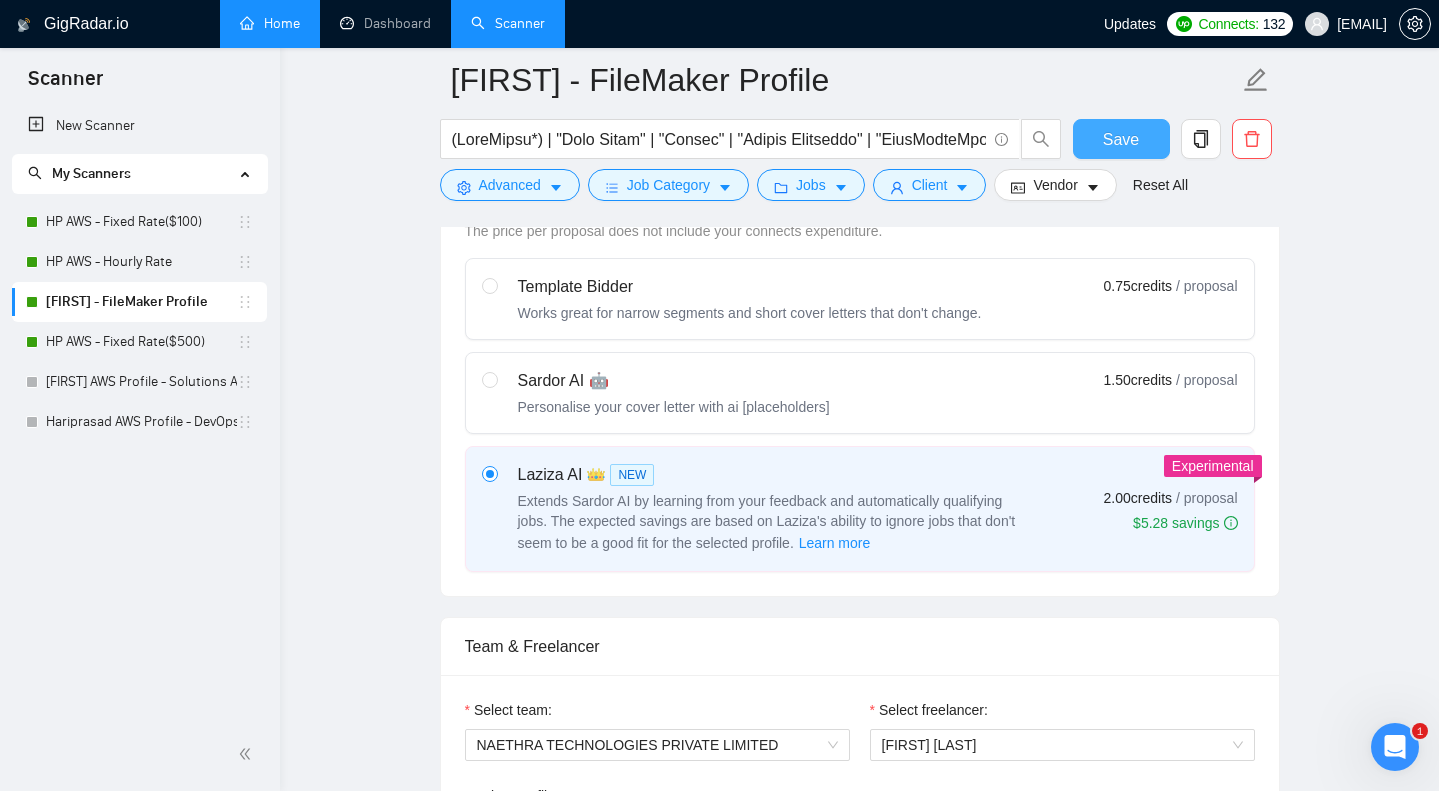 click on "Save" at bounding box center [1121, 139] 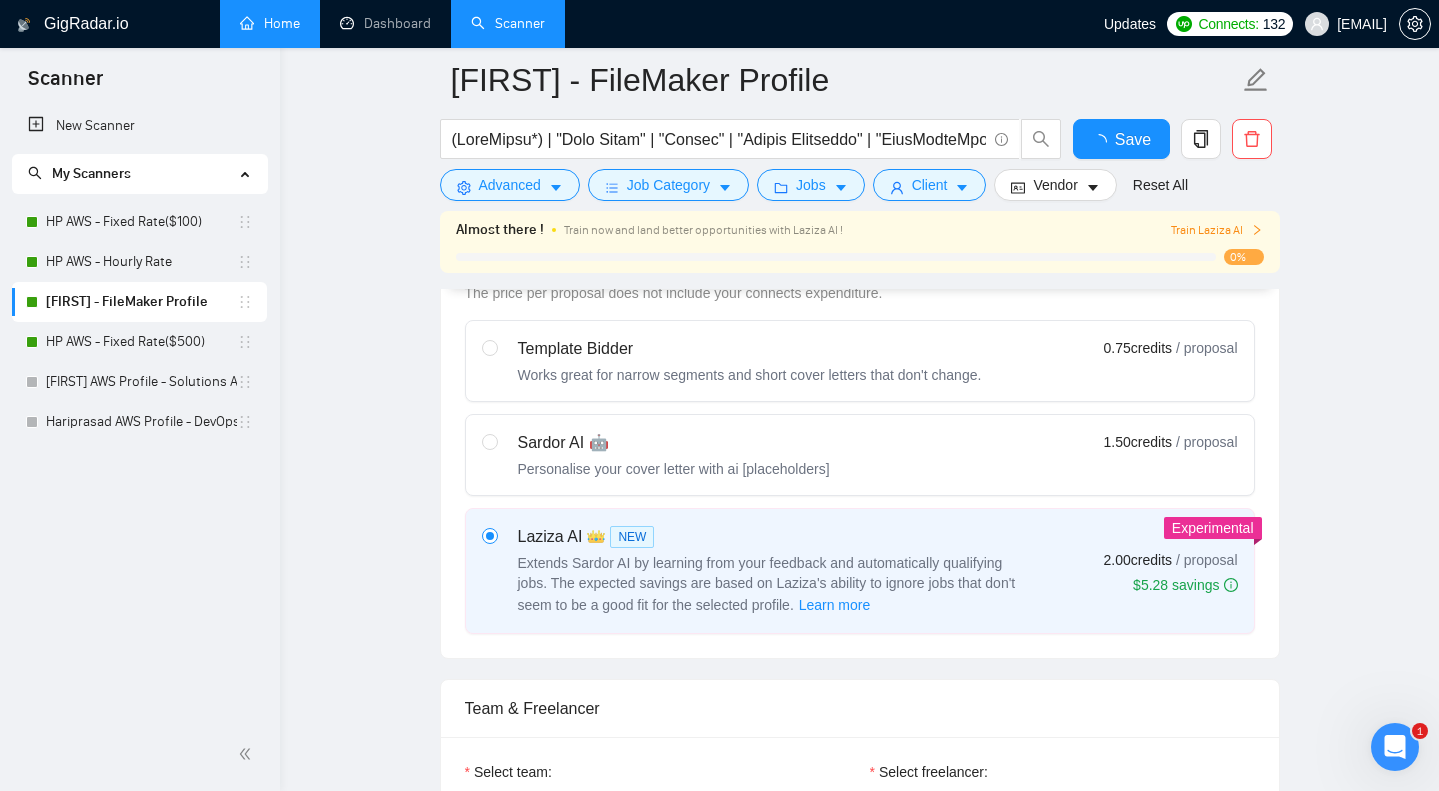 type 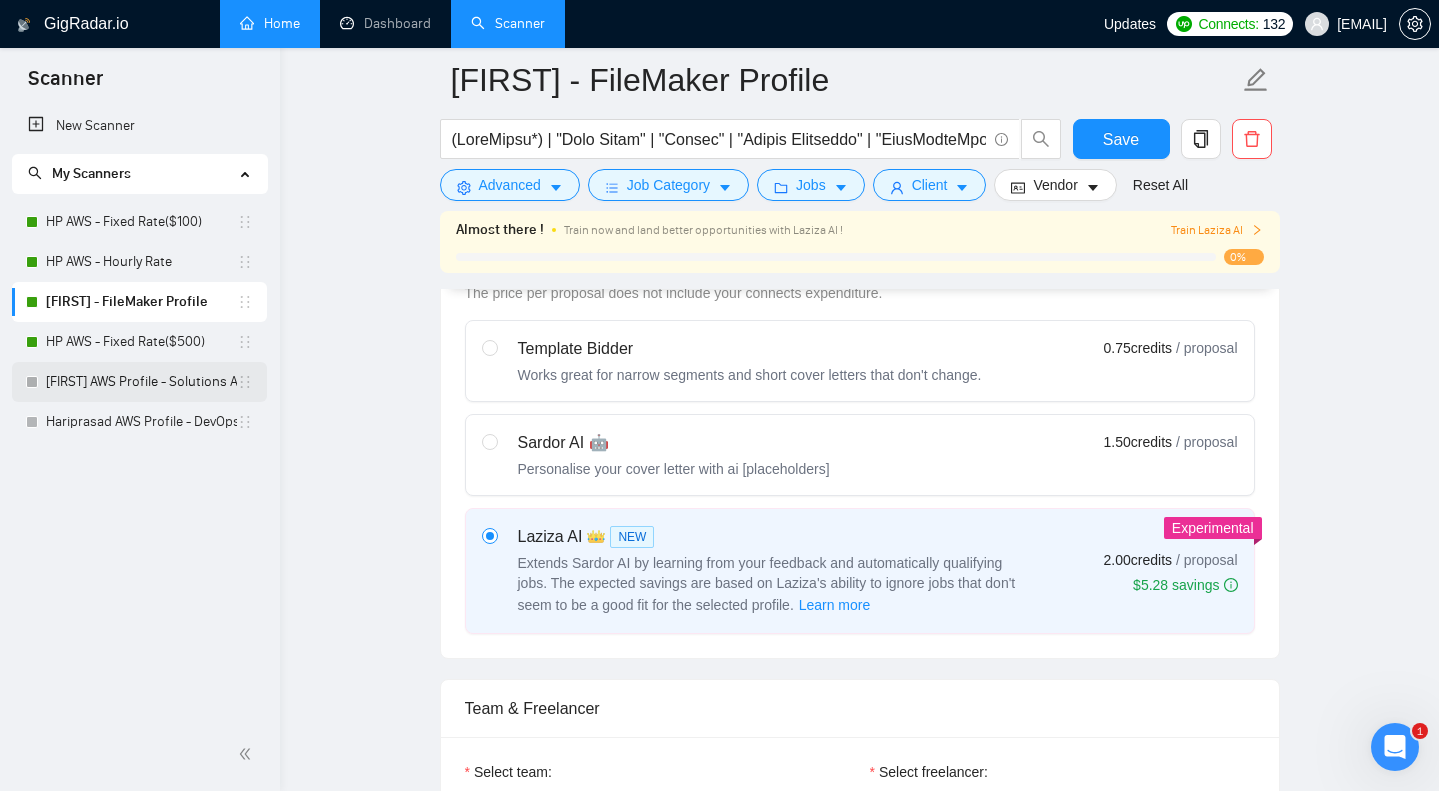 click on "[FIRST] AWS Profile - Solutions Architect" at bounding box center (141, 382) 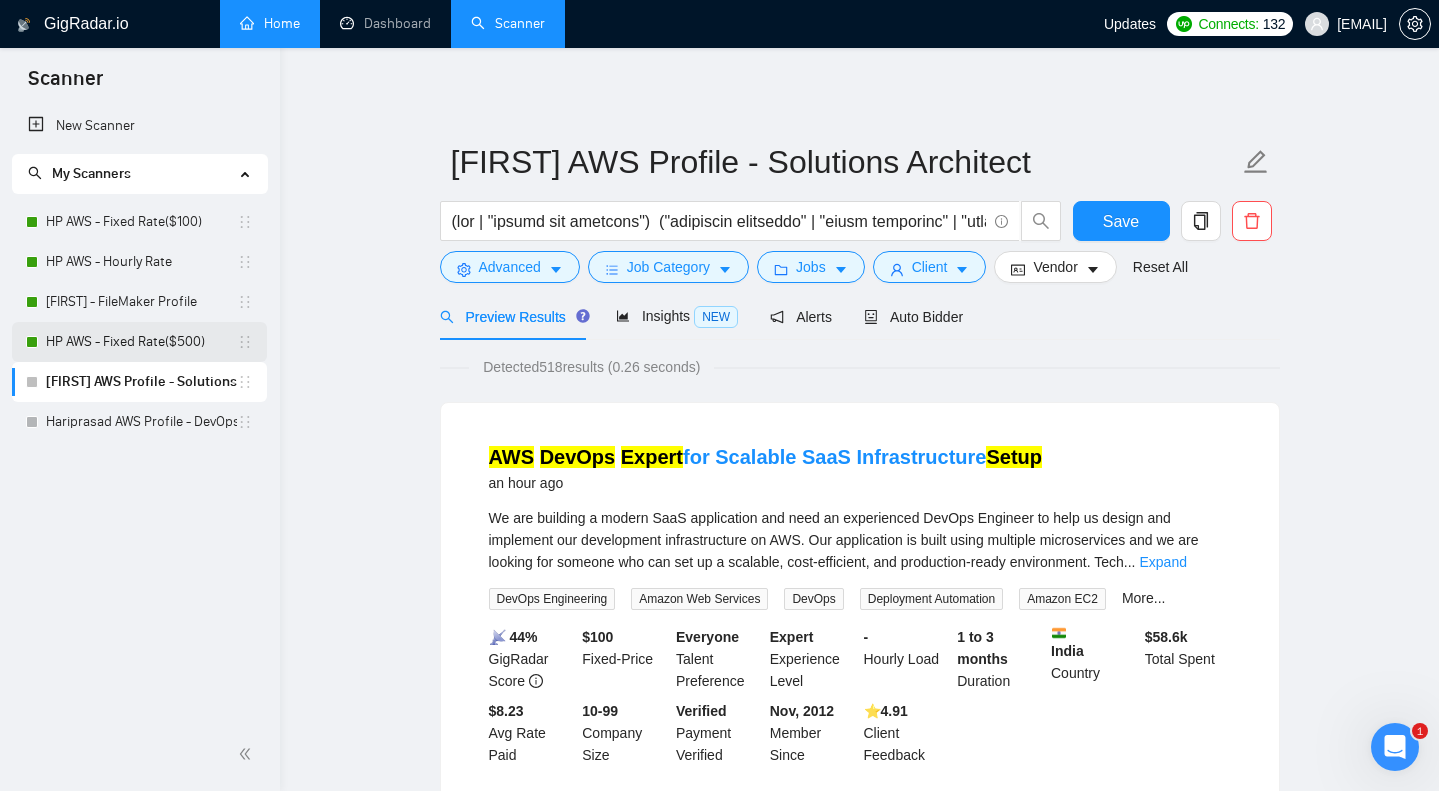 click on "HP AWS - Fixed Rate($500)" at bounding box center (141, 342) 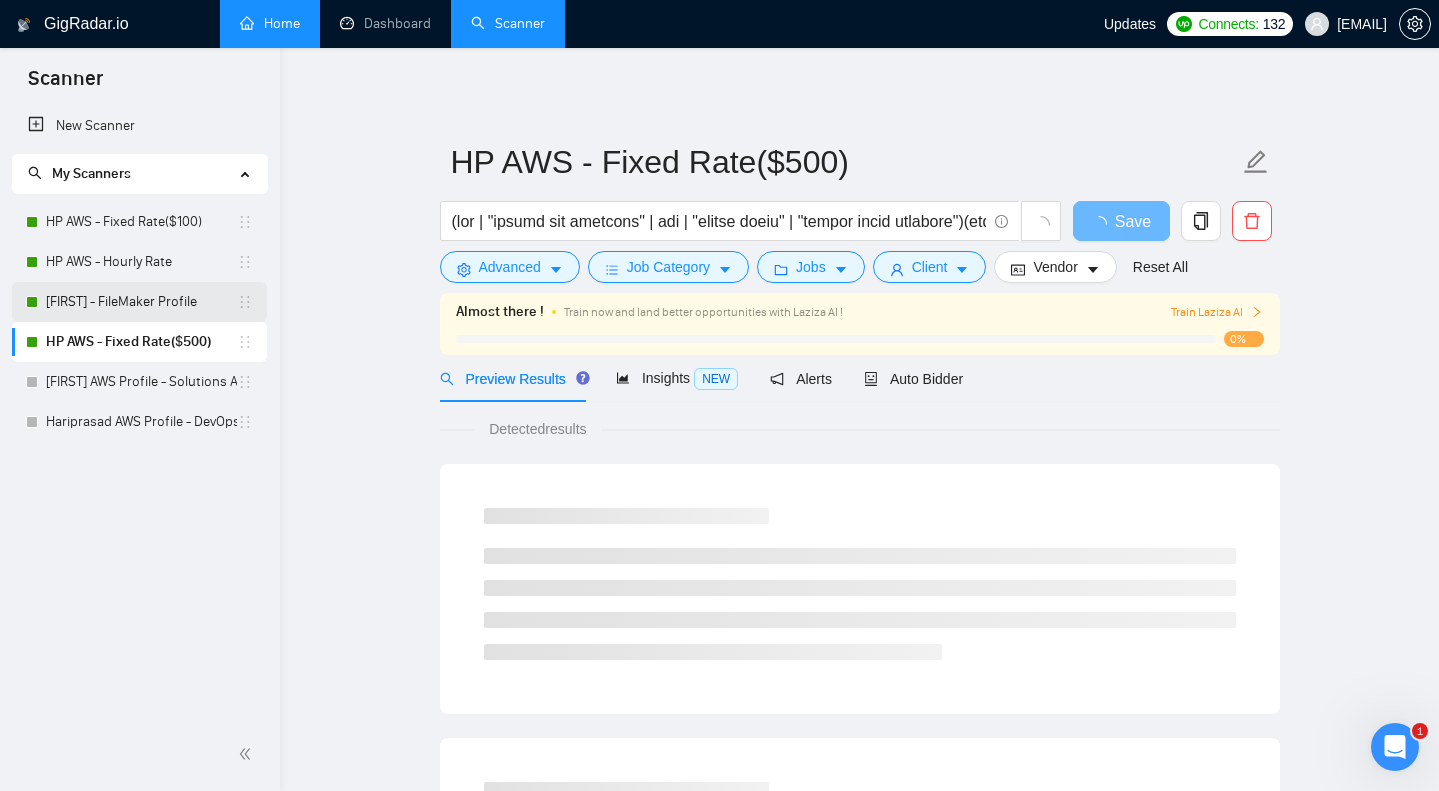 click on "[FIRST] - FileMaker Profile" at bounding box center (141, 302) 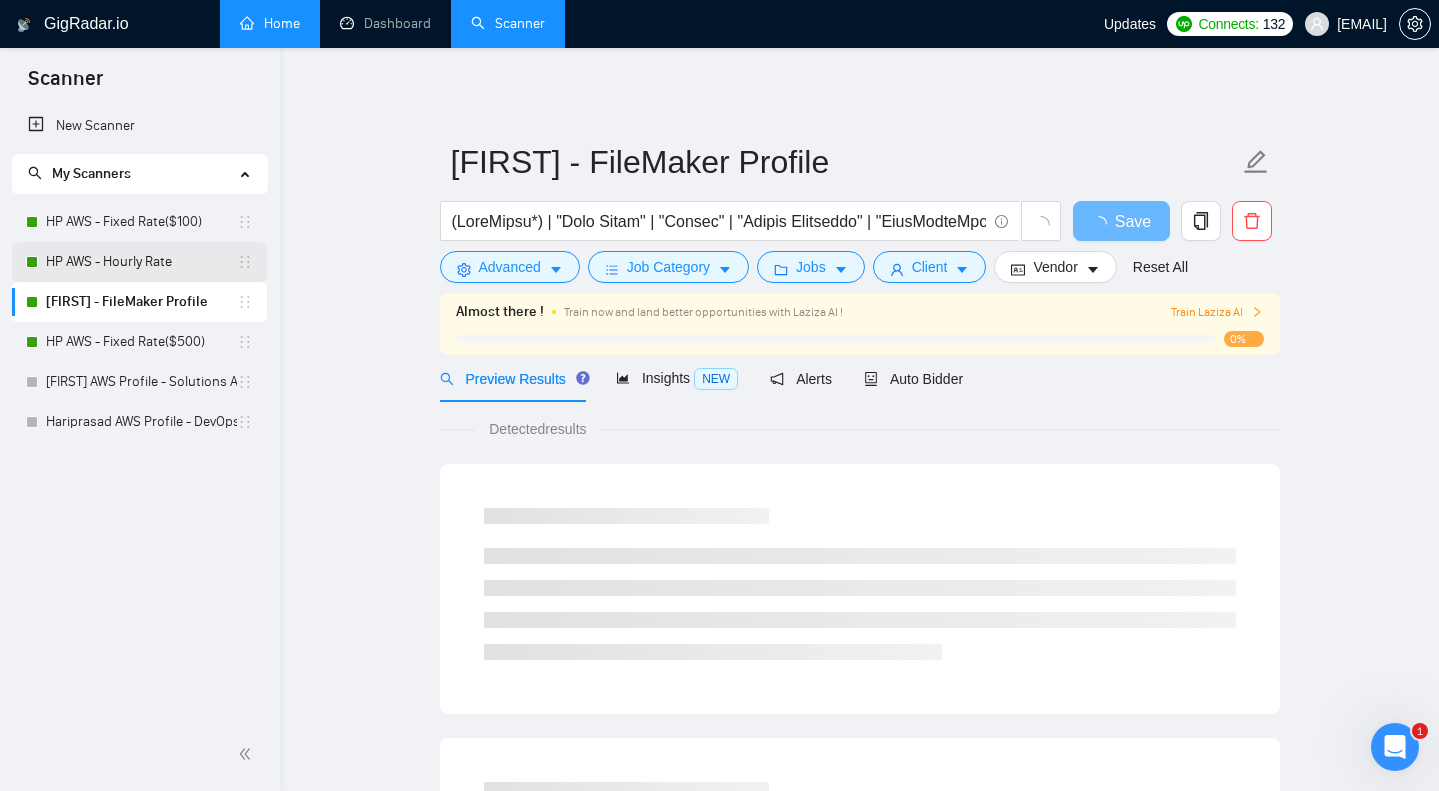 click on "HP AWS - Hourly Rate" at bounding box center (141, 262) 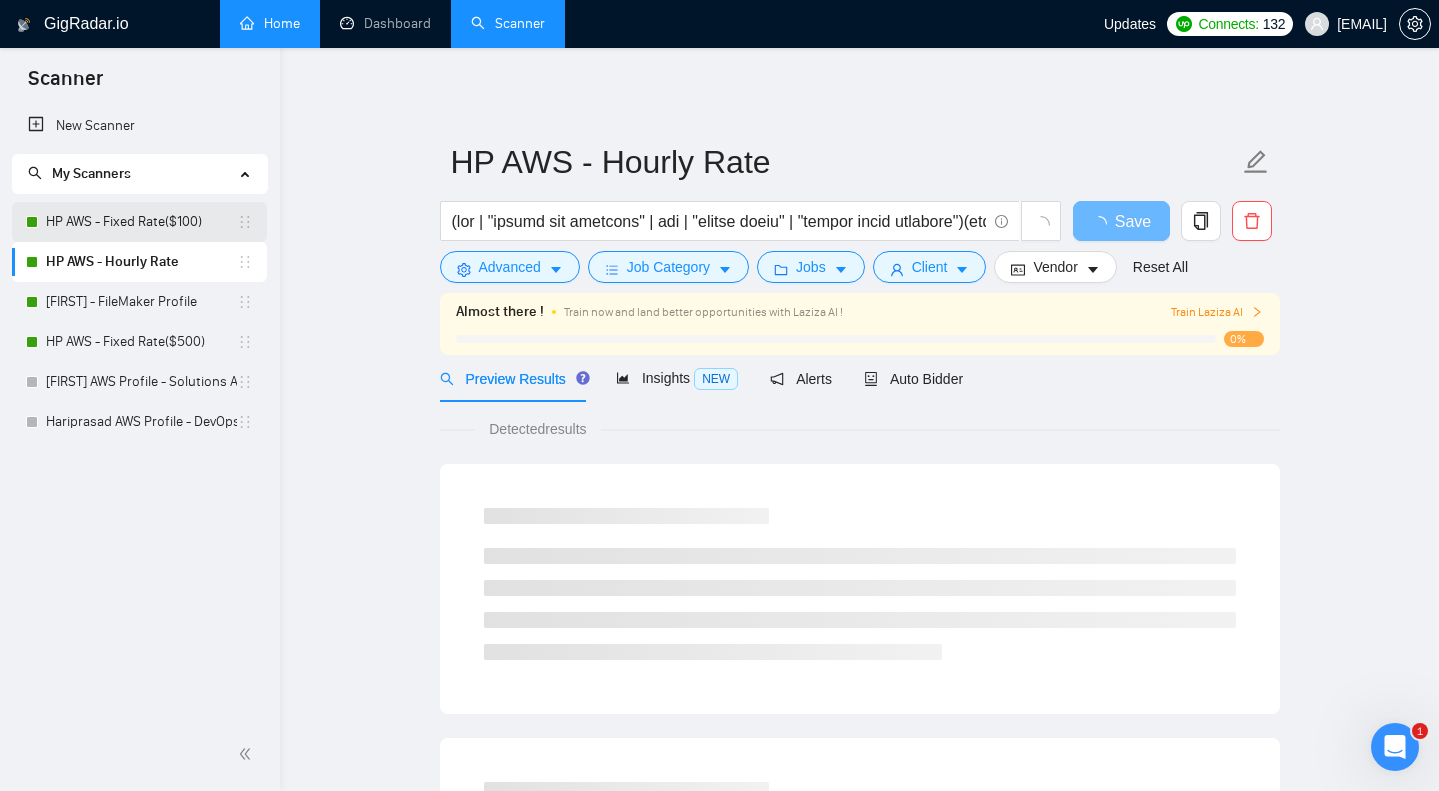 click on "HP AWS - Fixed Rate($100)" at bounding box center (141, 222) 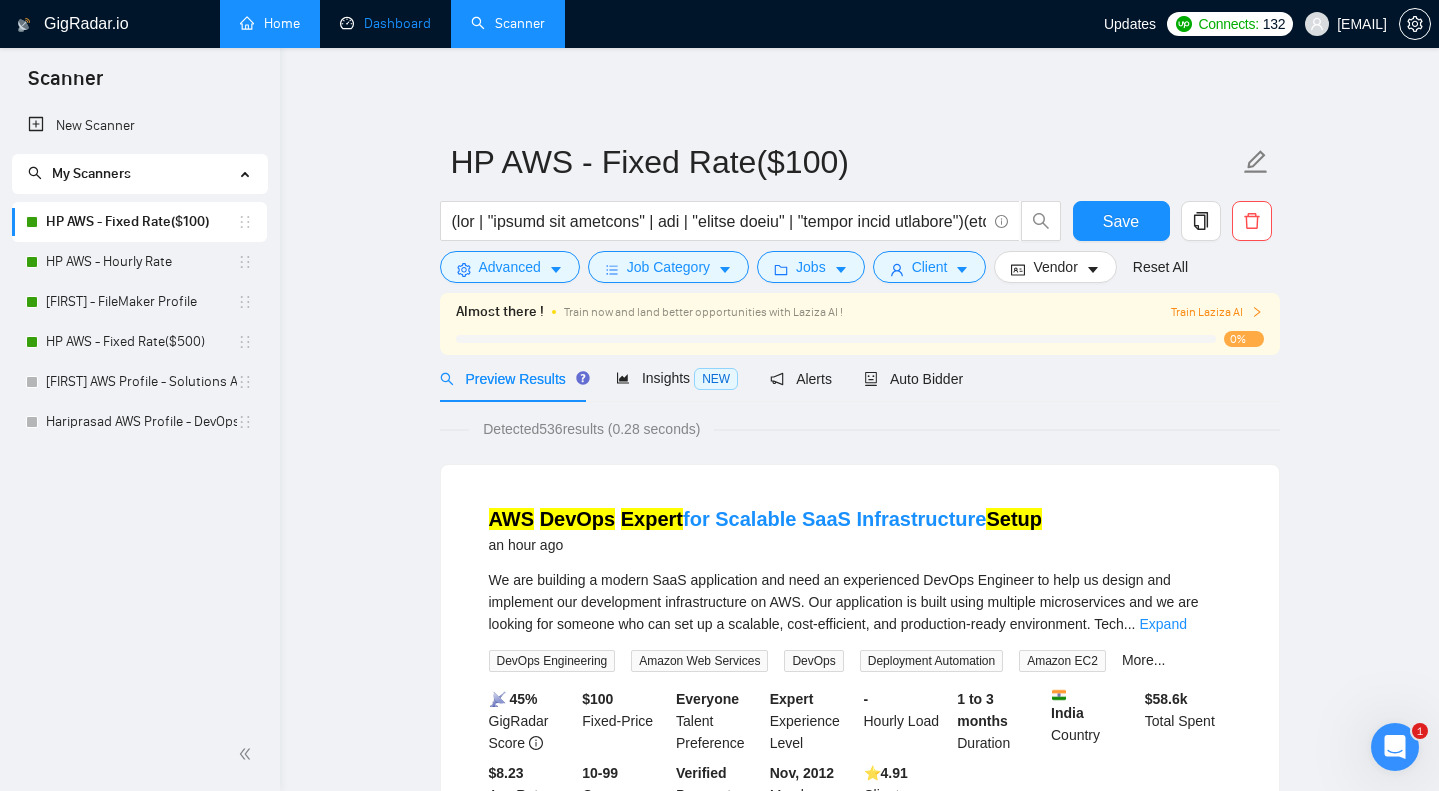scroll, scrollTop: 0, scrollLeft: 0, axis: both 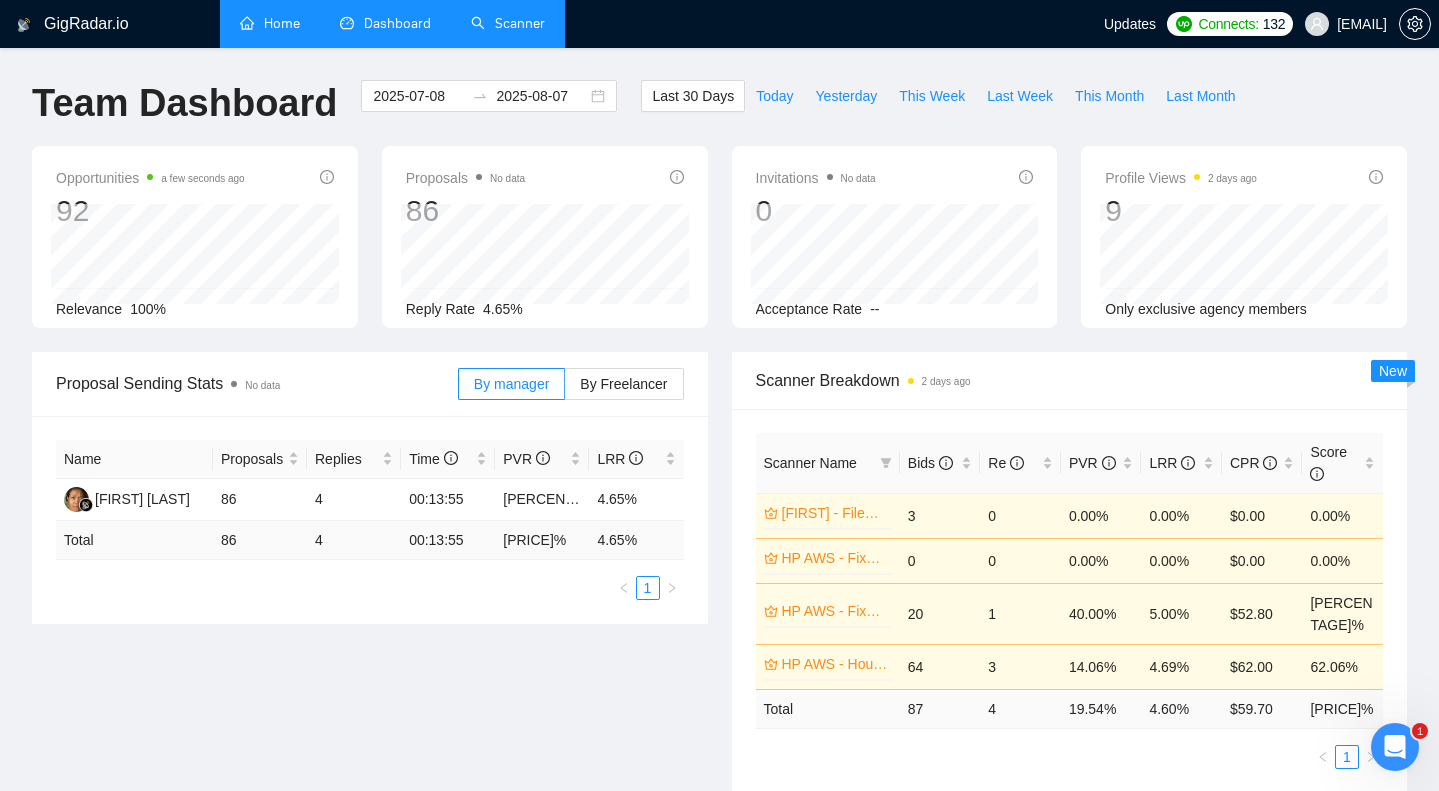 click on "Scanner" at bounding box center (508, 23) 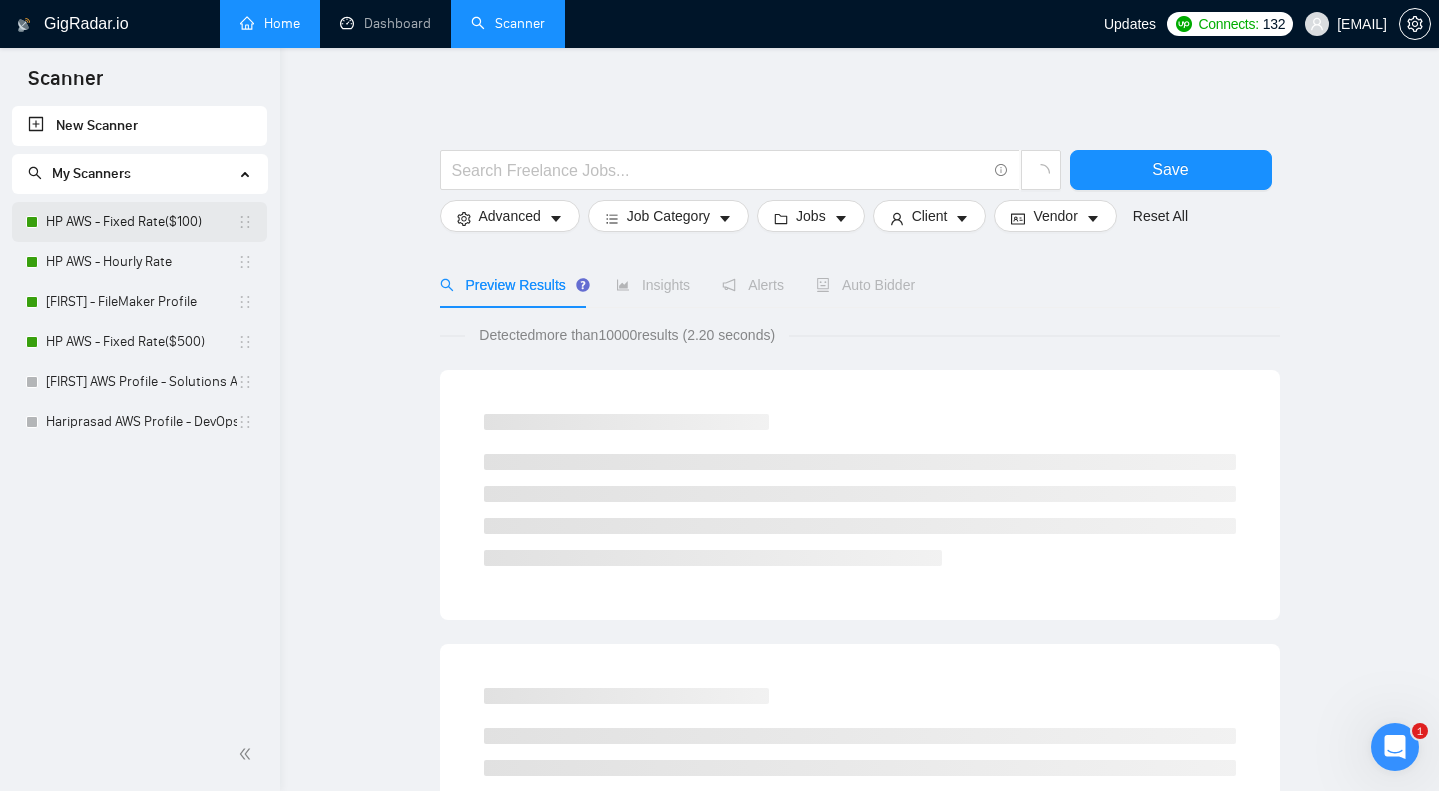 click on "HP AWS - Fixed Rate($100)" at bounding box center [141, 222] 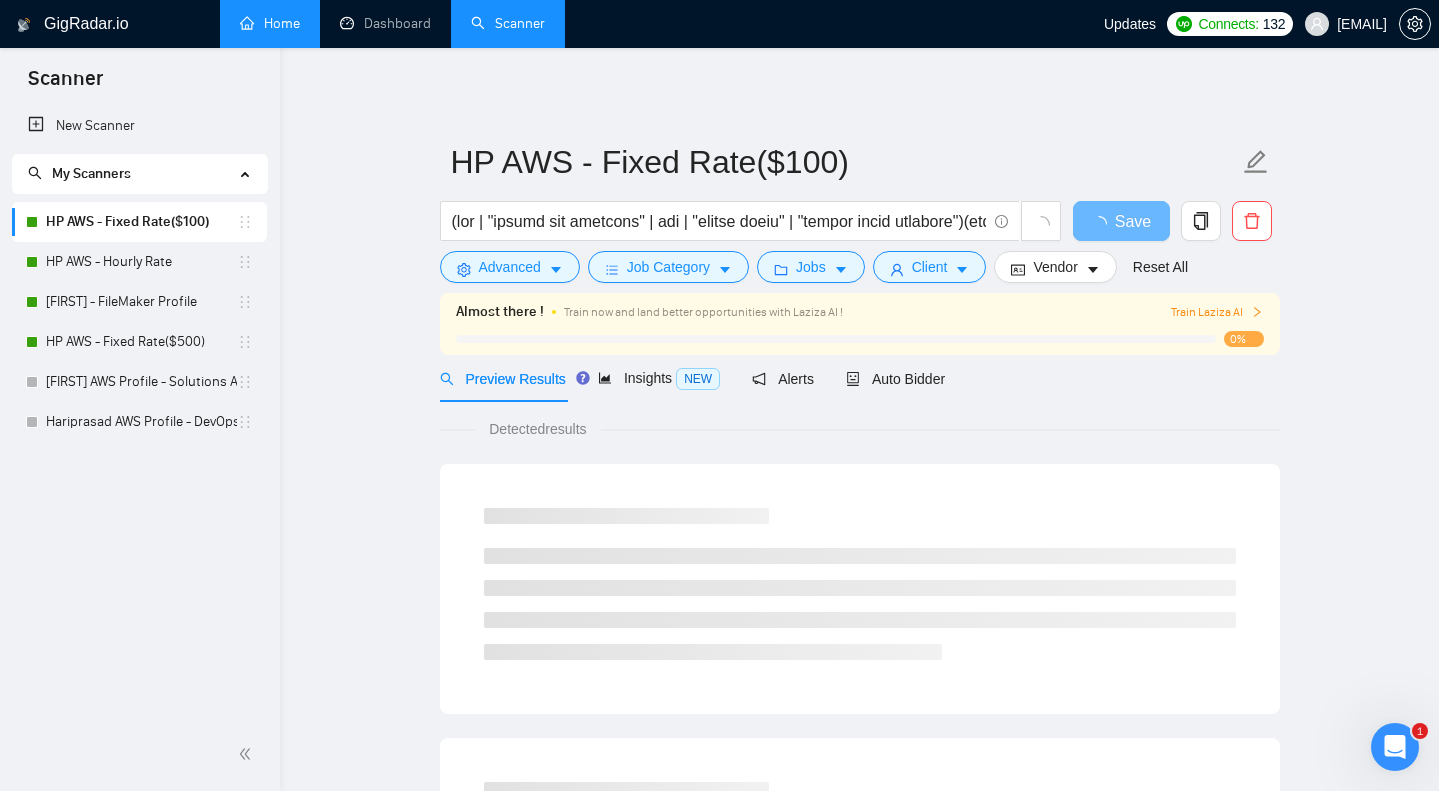 click on "My Scanners" at bounding box center (131, 174) 